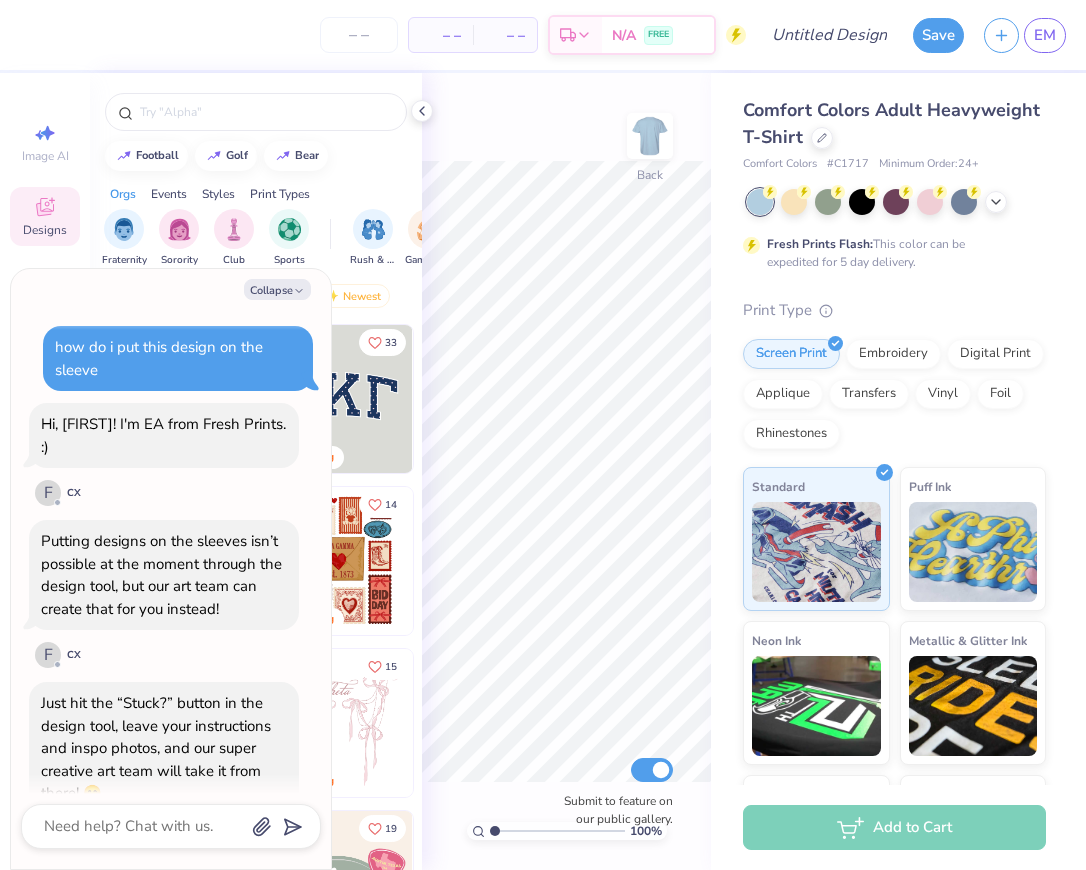 scroll, scrollTop: 0, scrollLeft: 0, axis: both 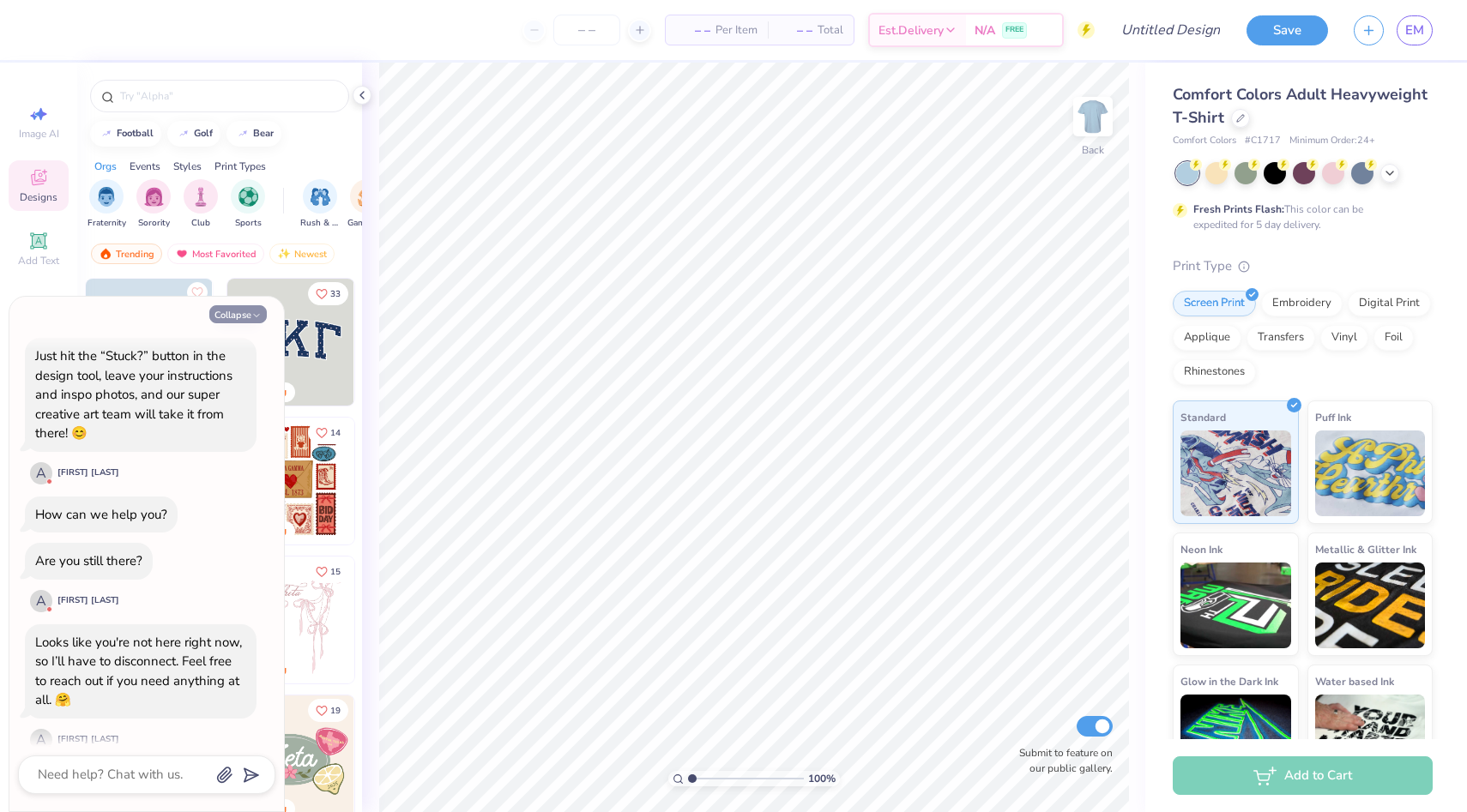 click on "Collapse" at bounding box center [238, 314] 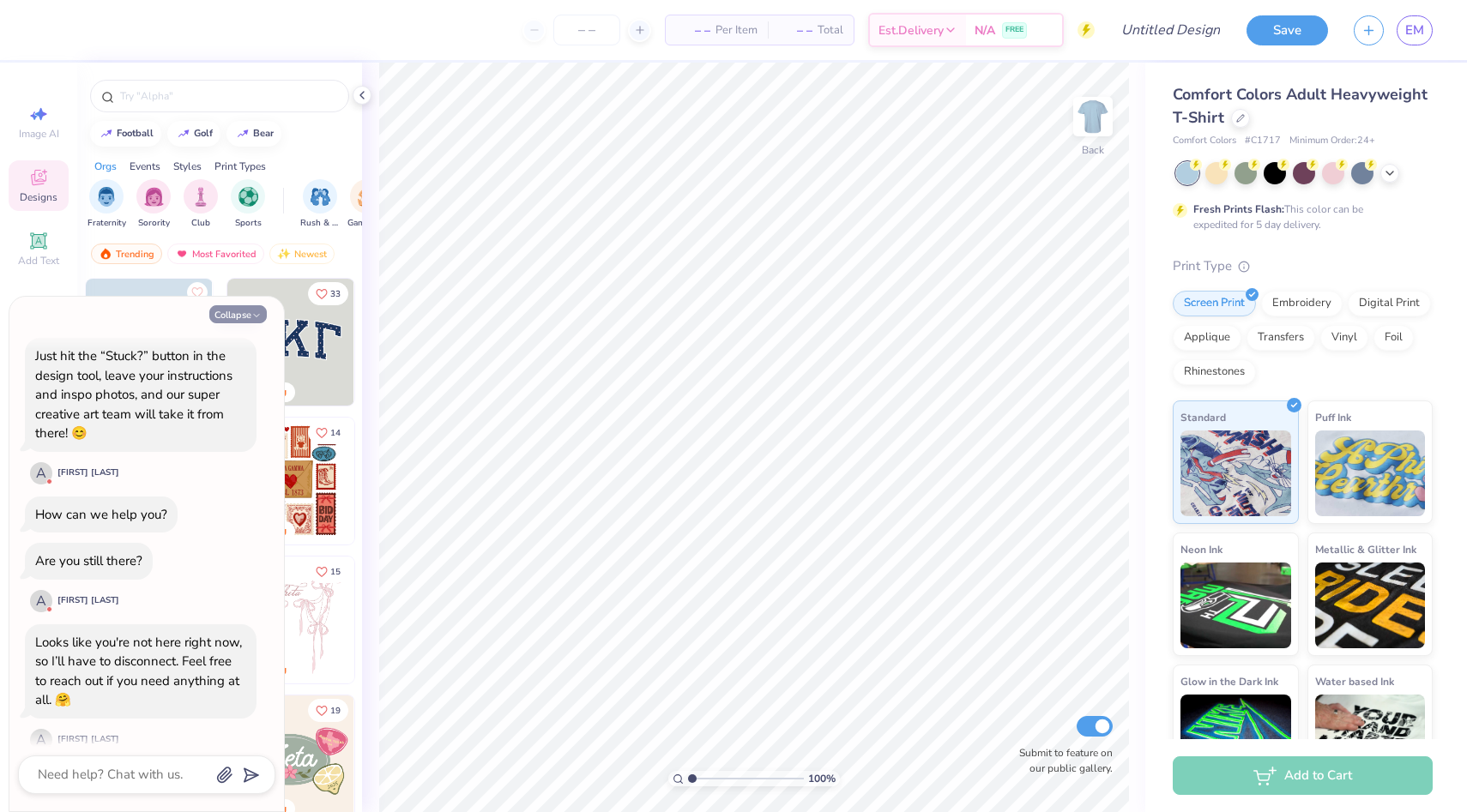 type on "x" 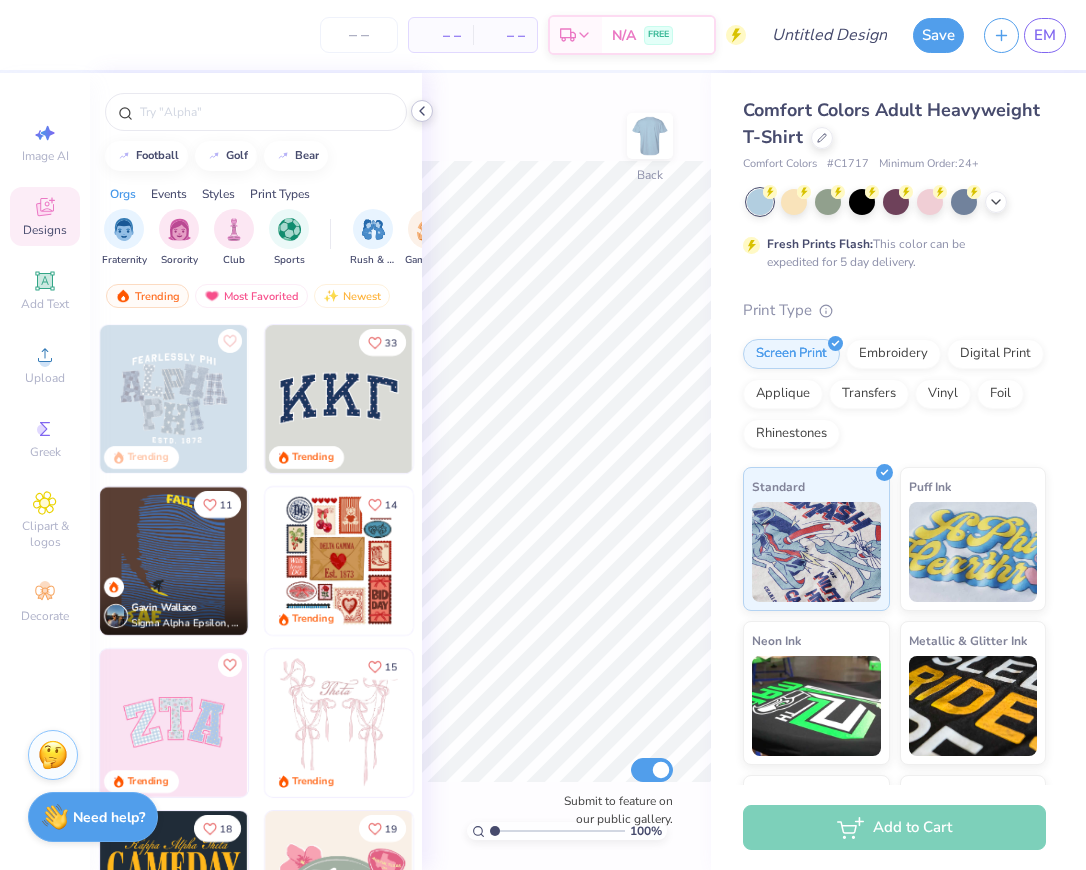 click 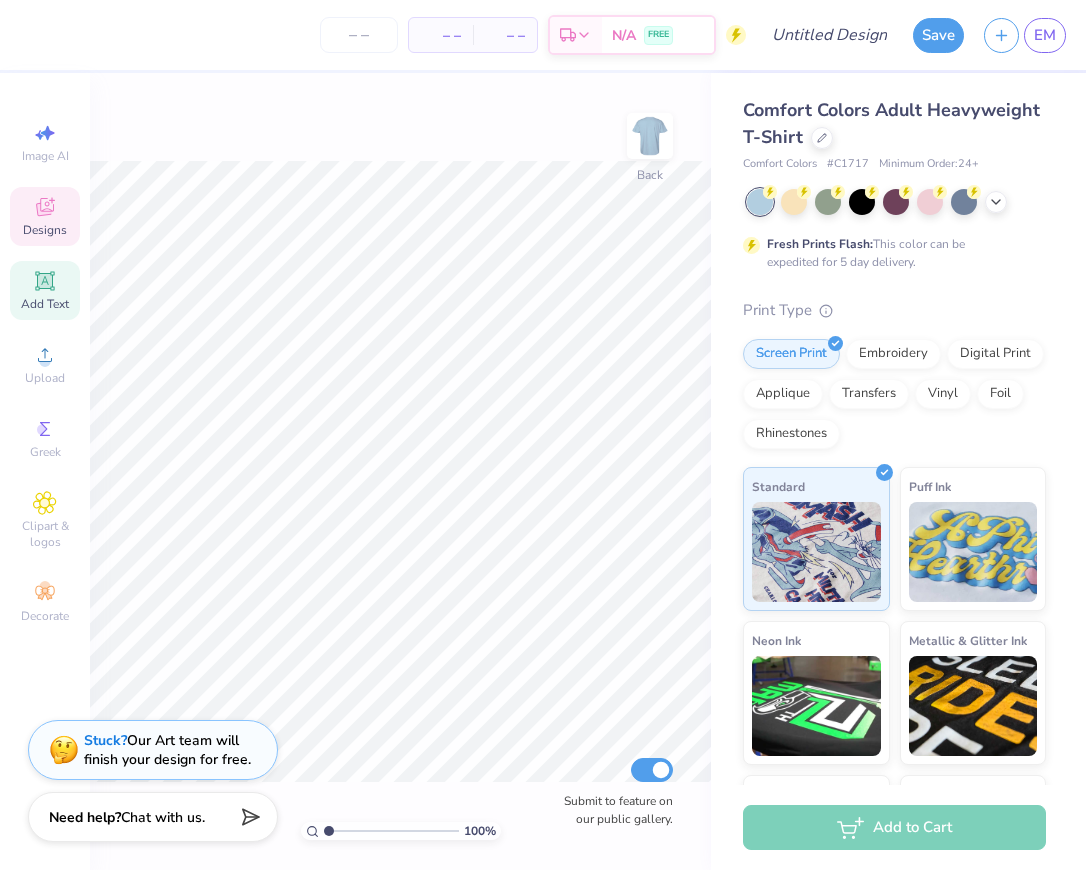 click on "Add Text" at bounding box center [45, 304] 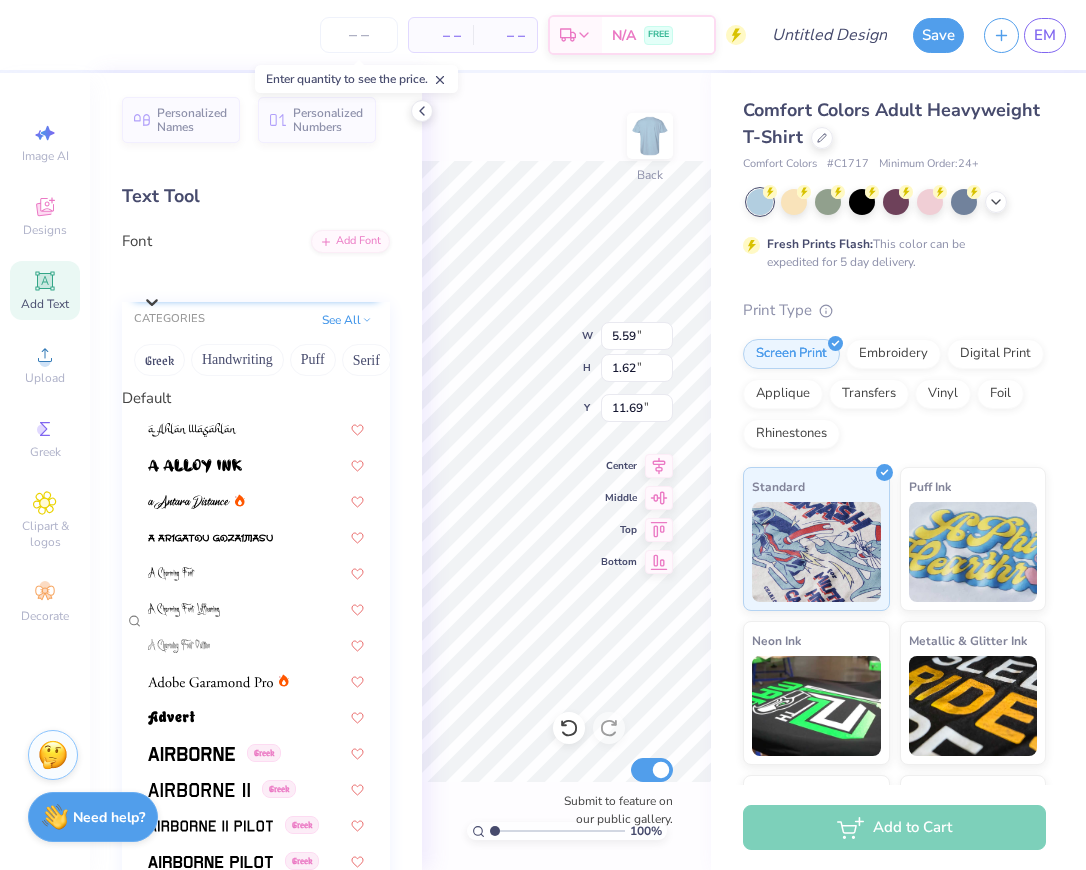 click on "Super Dream" at bounding box center [266, 275] 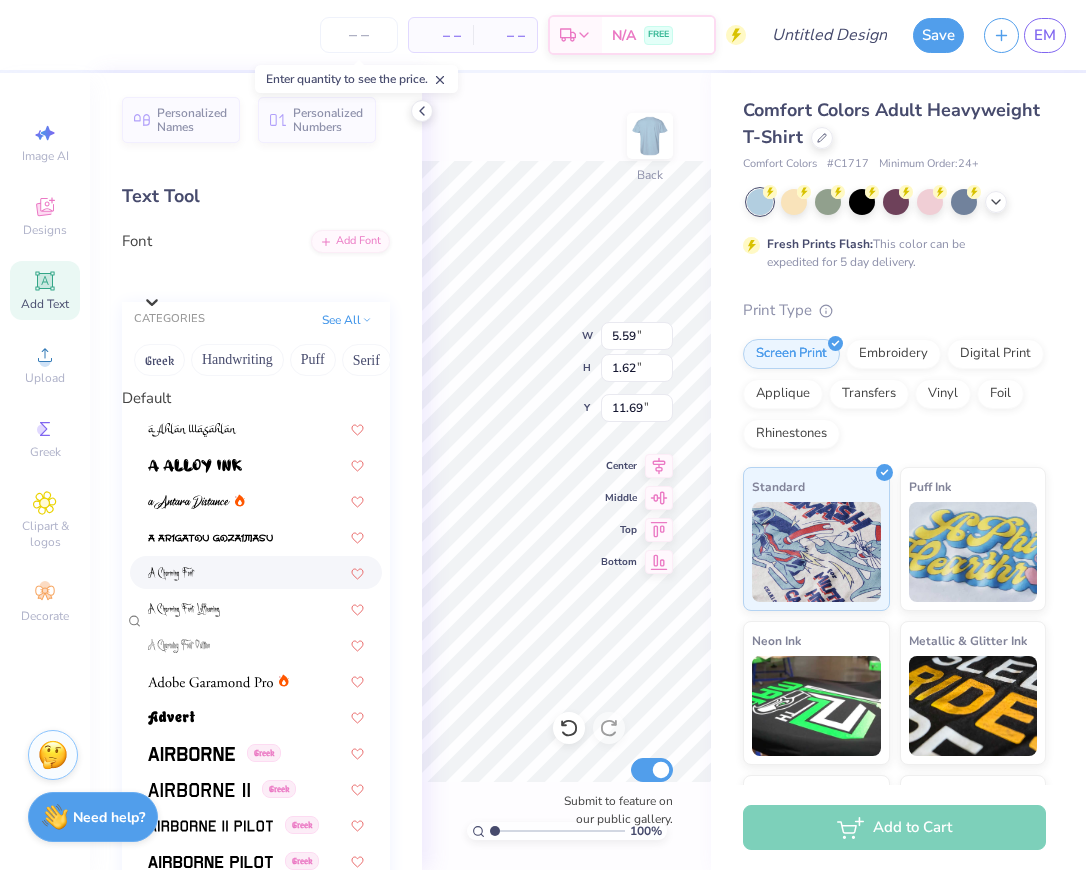 scroll, scrollTop: 10642, scrollLeft: 0, axis: vertical 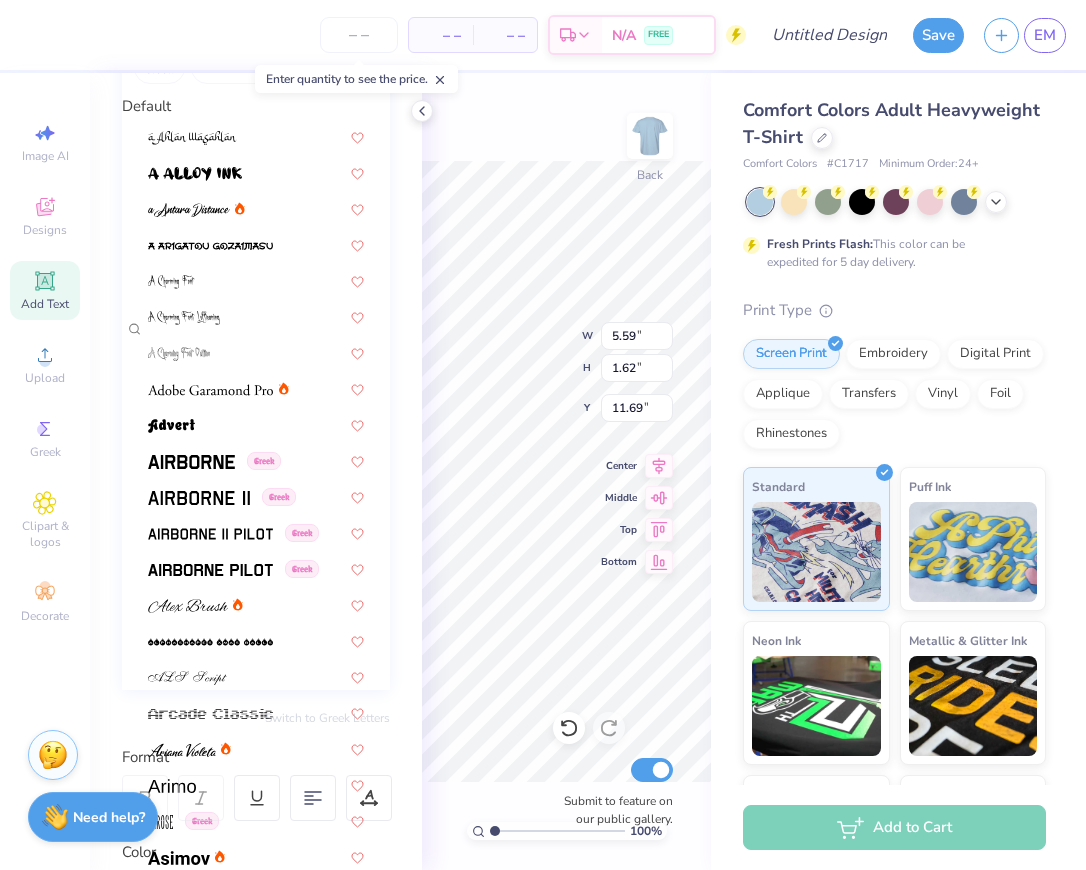 click at bounding box center [256, 10612] 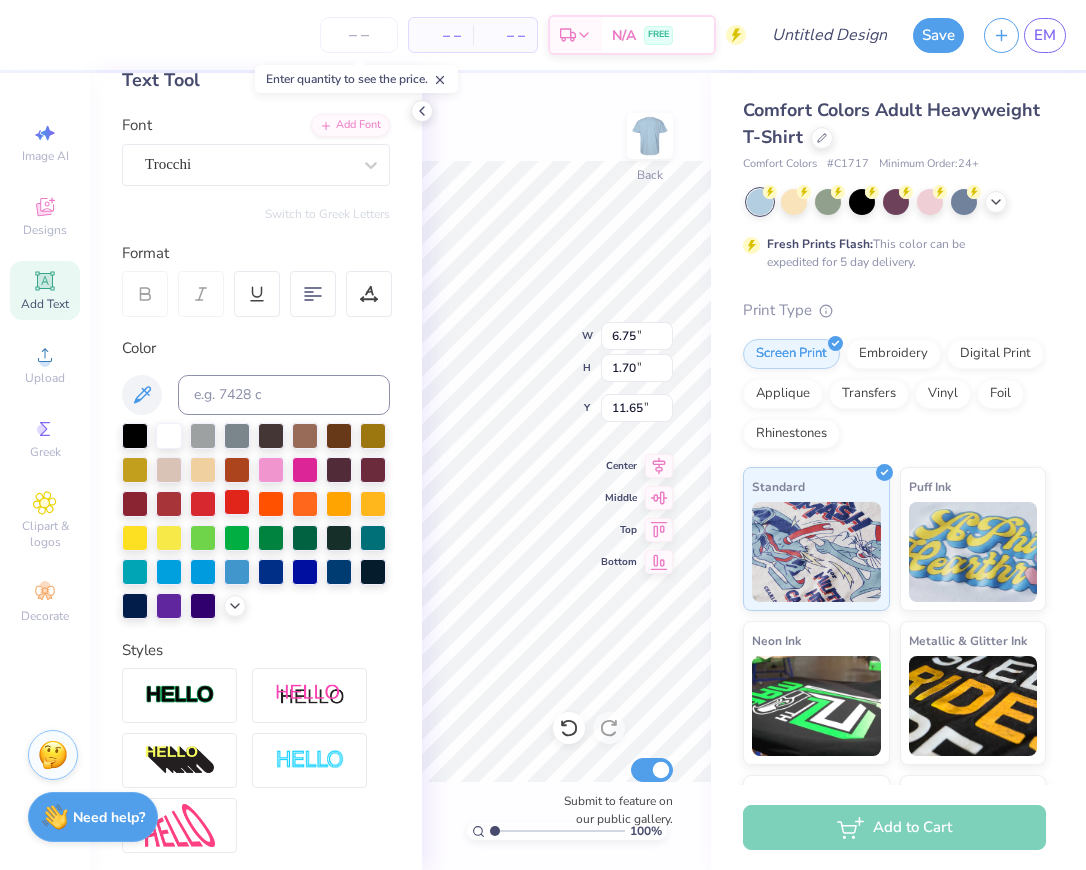 scroll, scrollTop: 90, scrollLeft: 0, axis: vertical 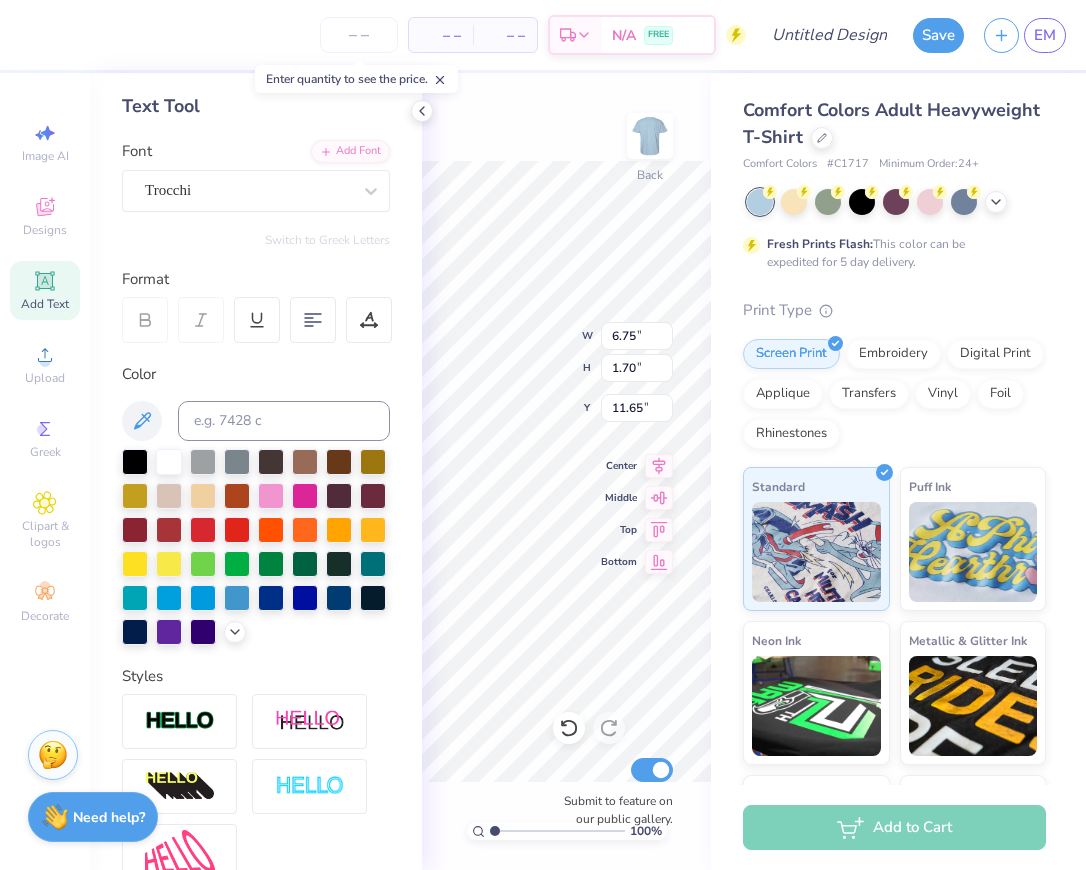 click on "Personalized Names Personalized Numbers Text Tool  Add Font Font Trocchi Switch to Greek Letters Format Color Styles Text Shape" at bounding box center (256, 471) 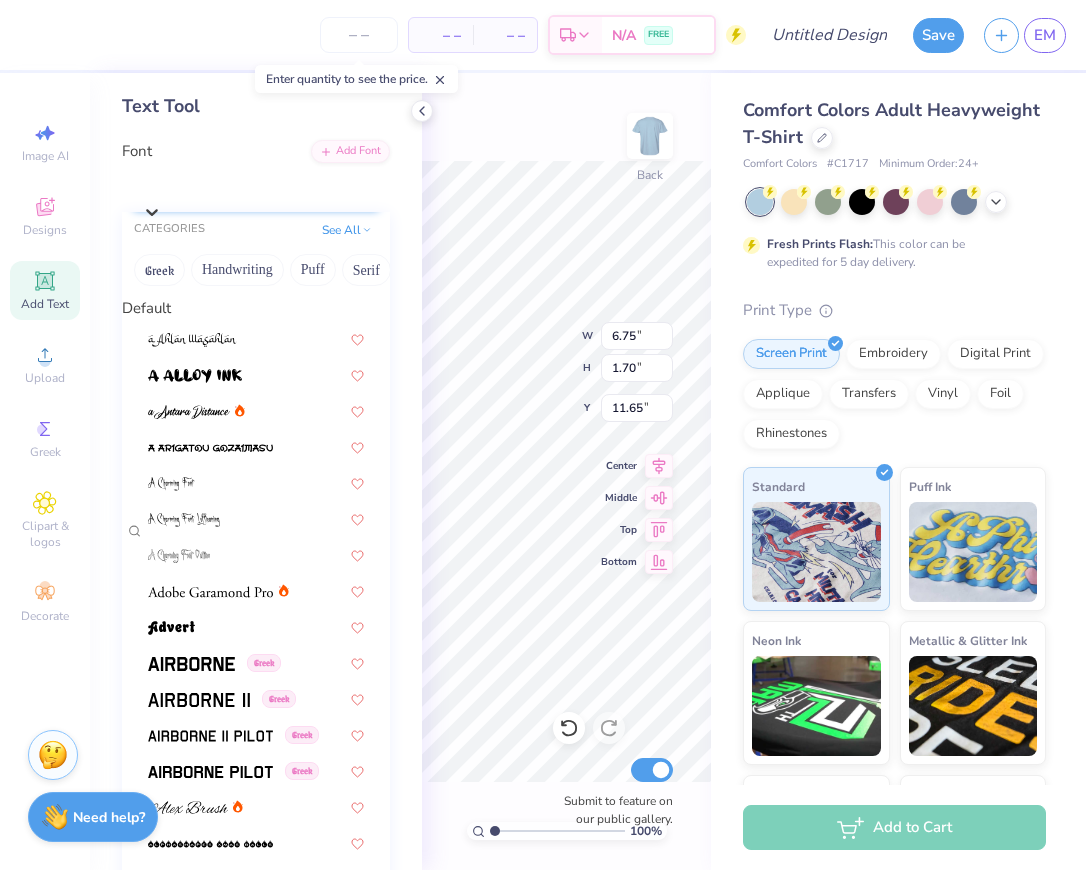 click on "Trocchi" at bounding box center [266, 185] 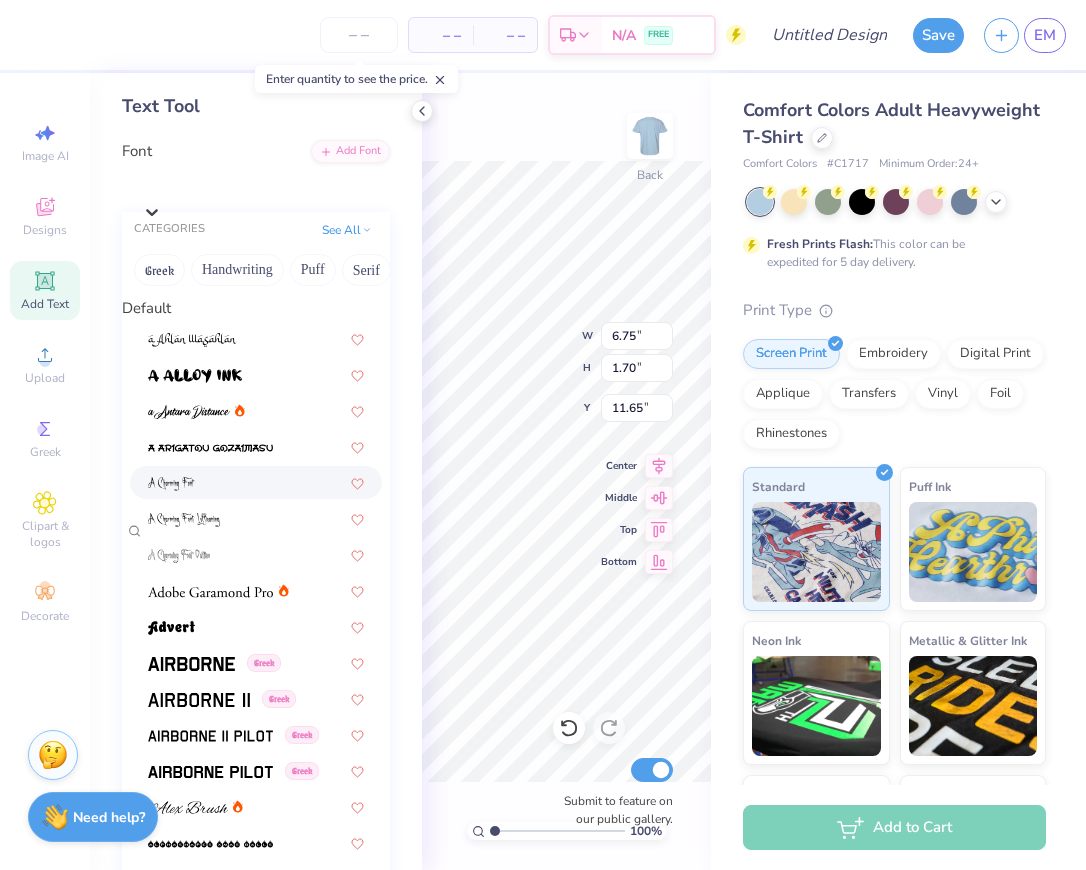 scroll, scrollTop: 81, scrollLeft: 0, axis: vertical 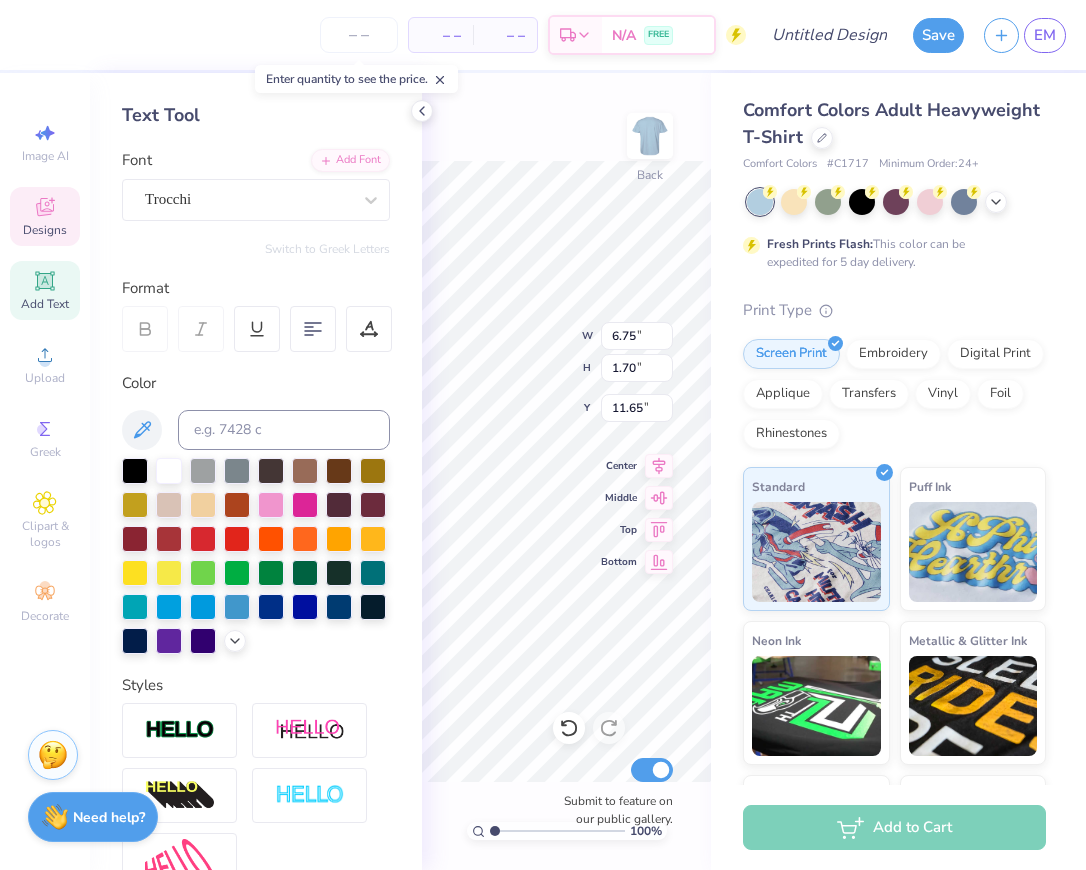 click on "Designs" at bounding box center (45, 216) 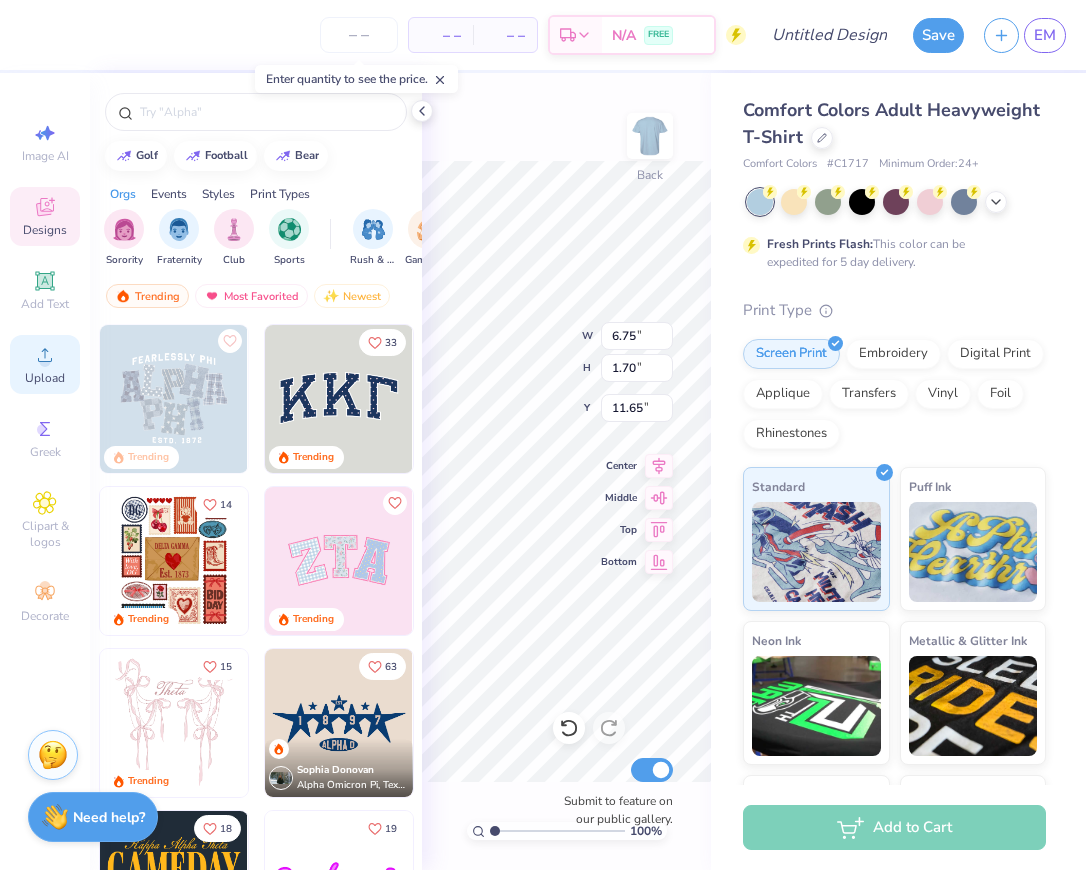click 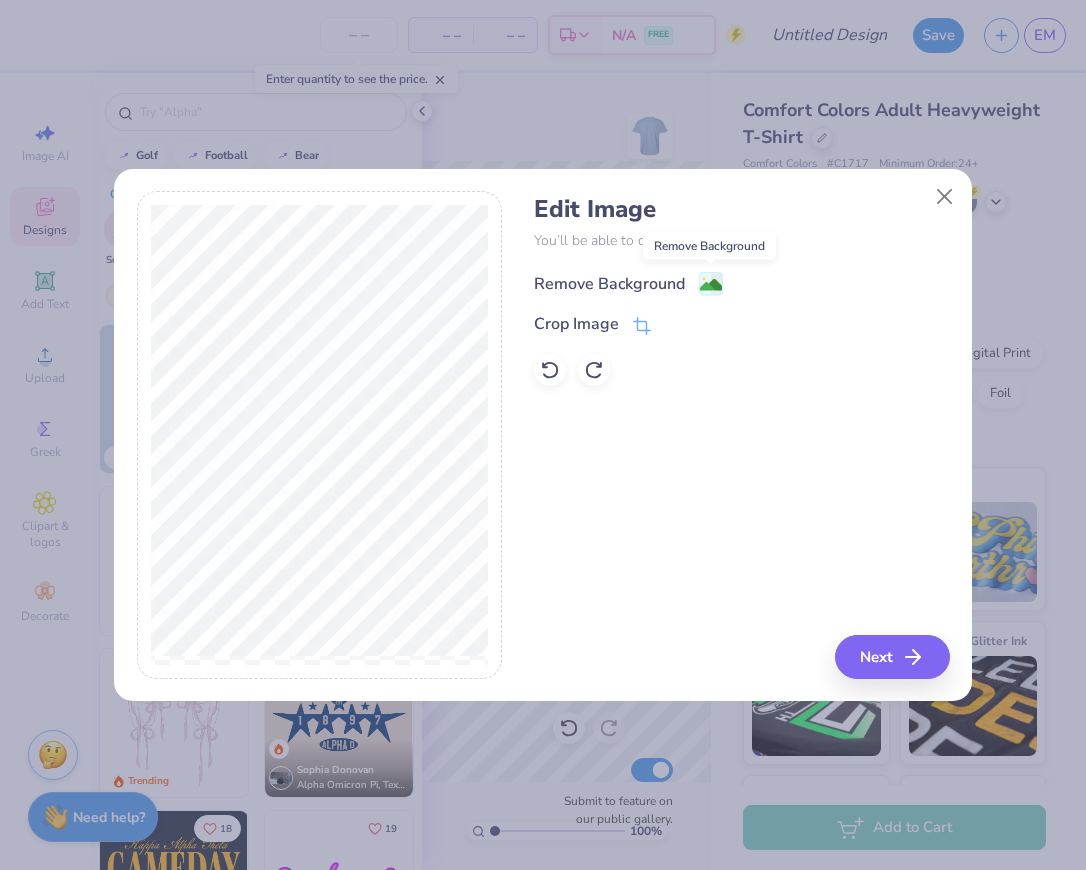 click 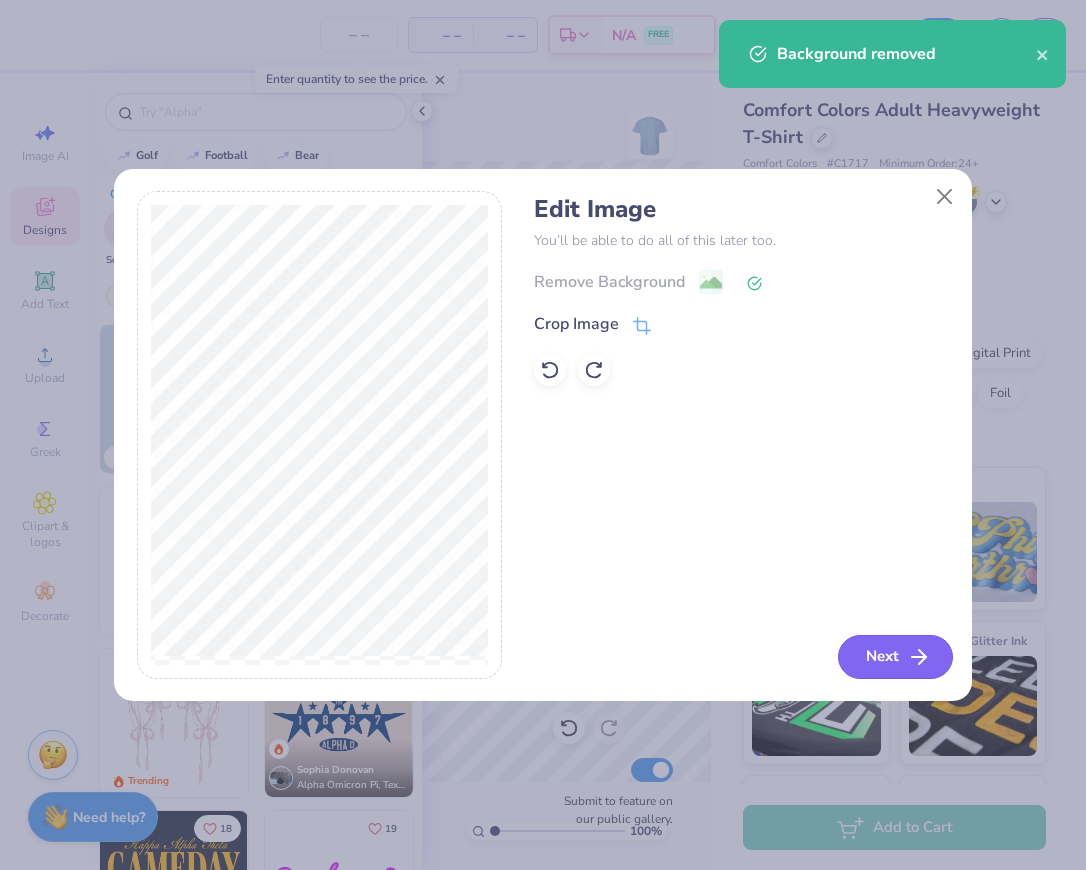 click on "Next" at bounding box center [895, 657] 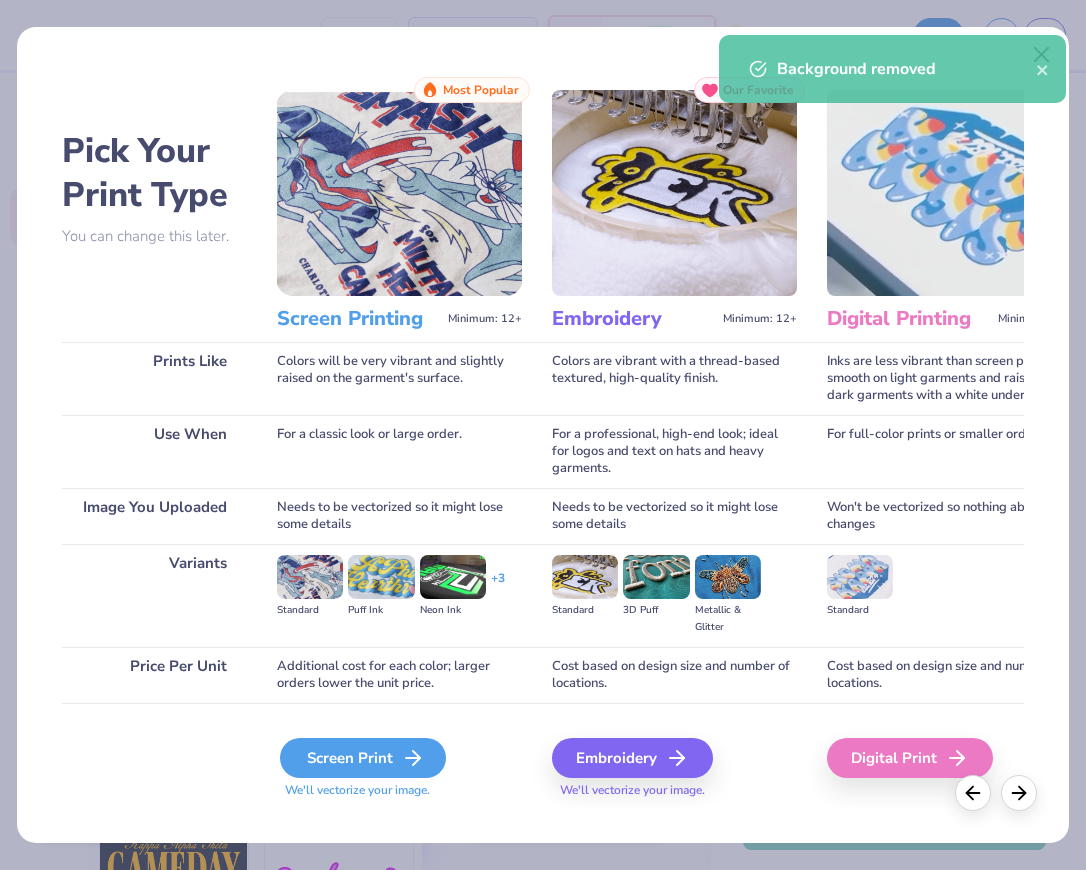 click on "Screen Print" at bounding box center [363, 758] 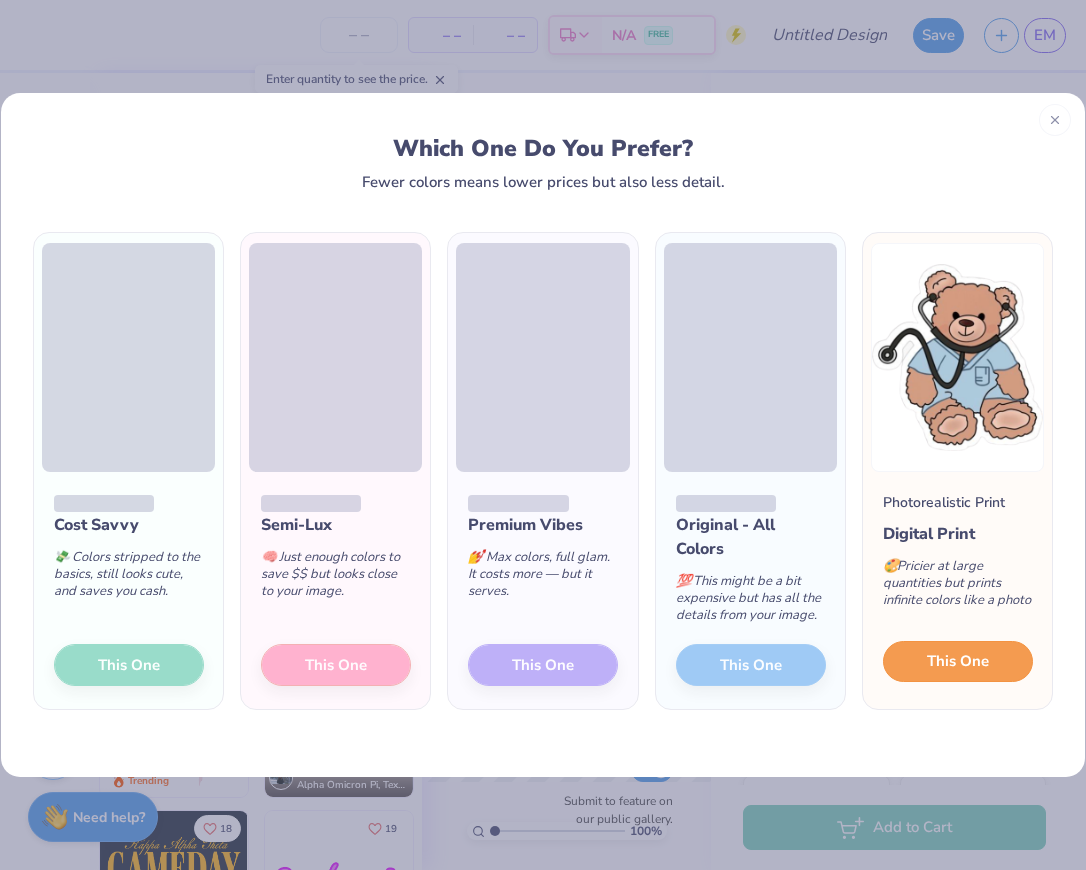 click on "This One" at bounding box center [958, 661] 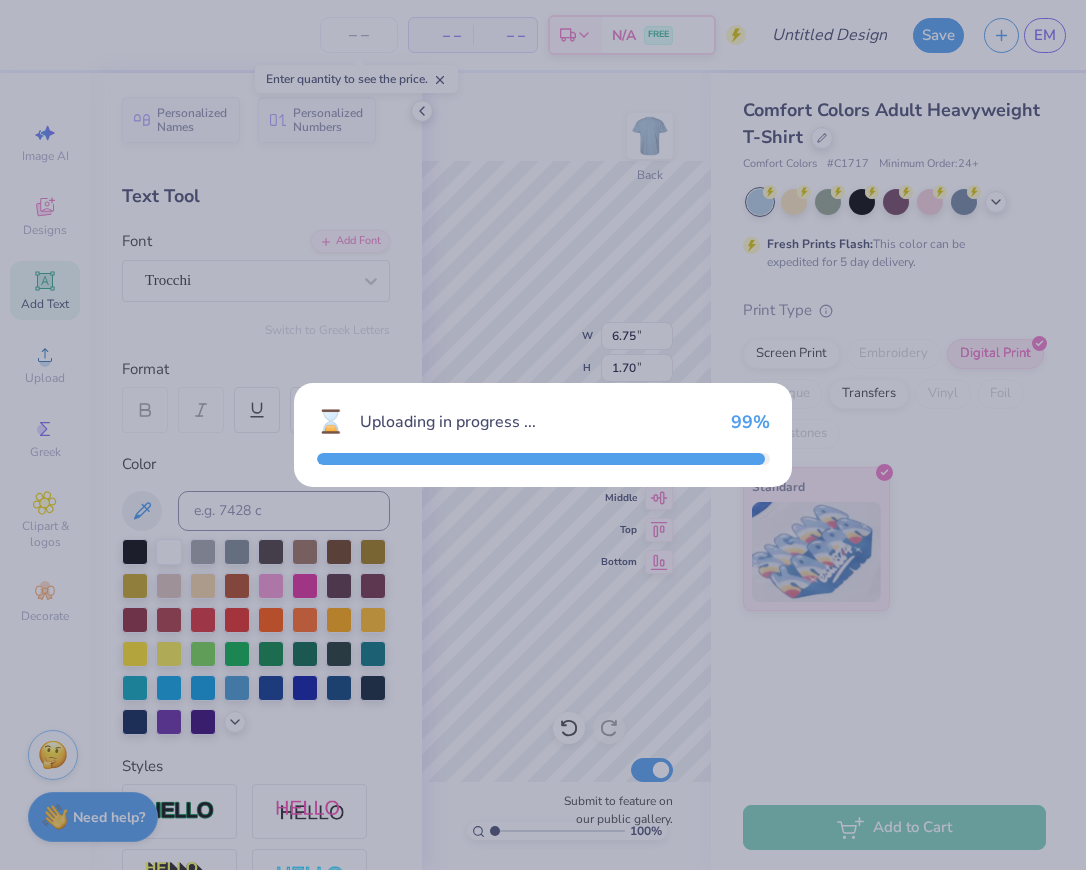 type on "14.17" 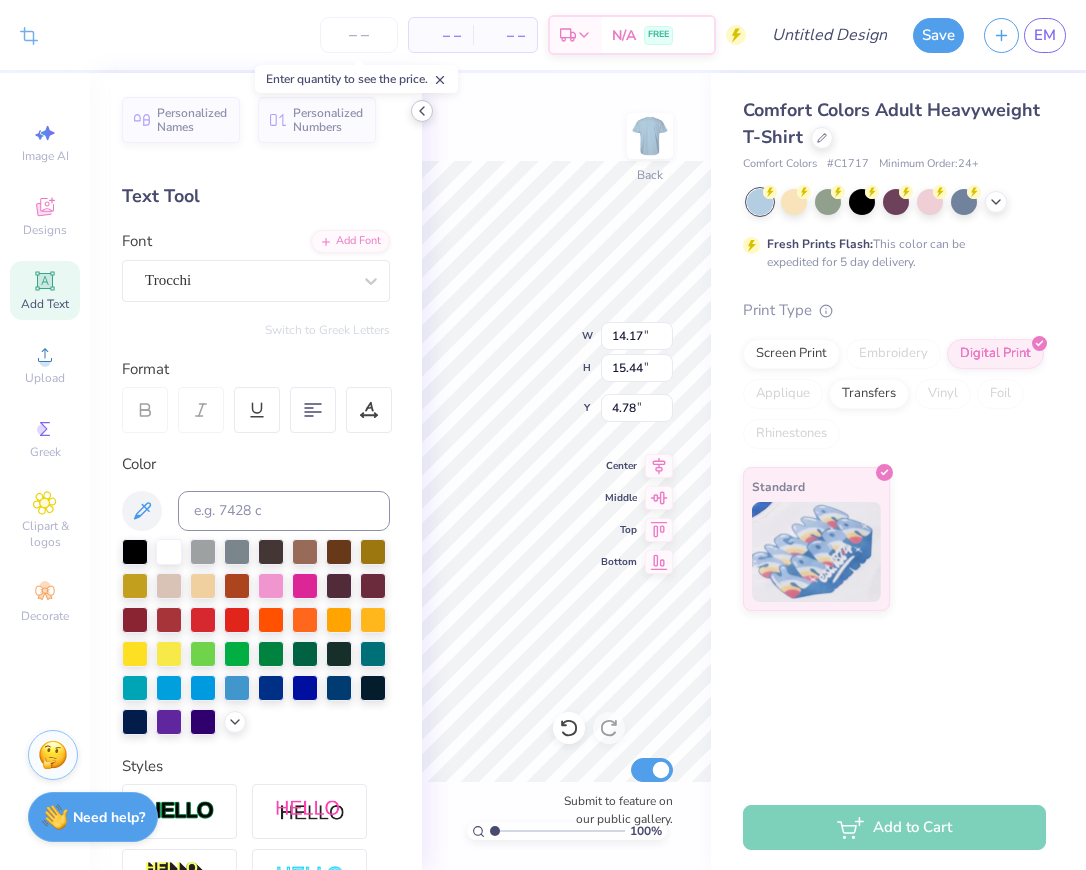 click 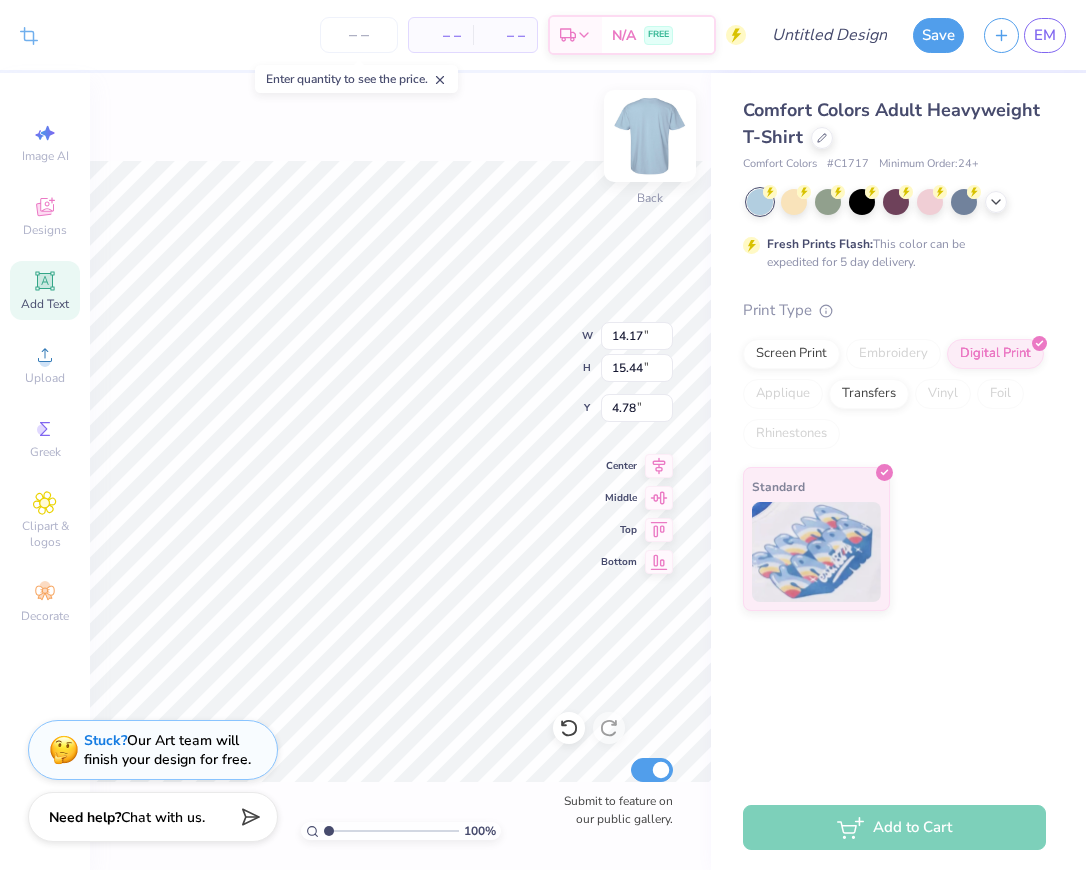 click at bounding box center (650, 136) 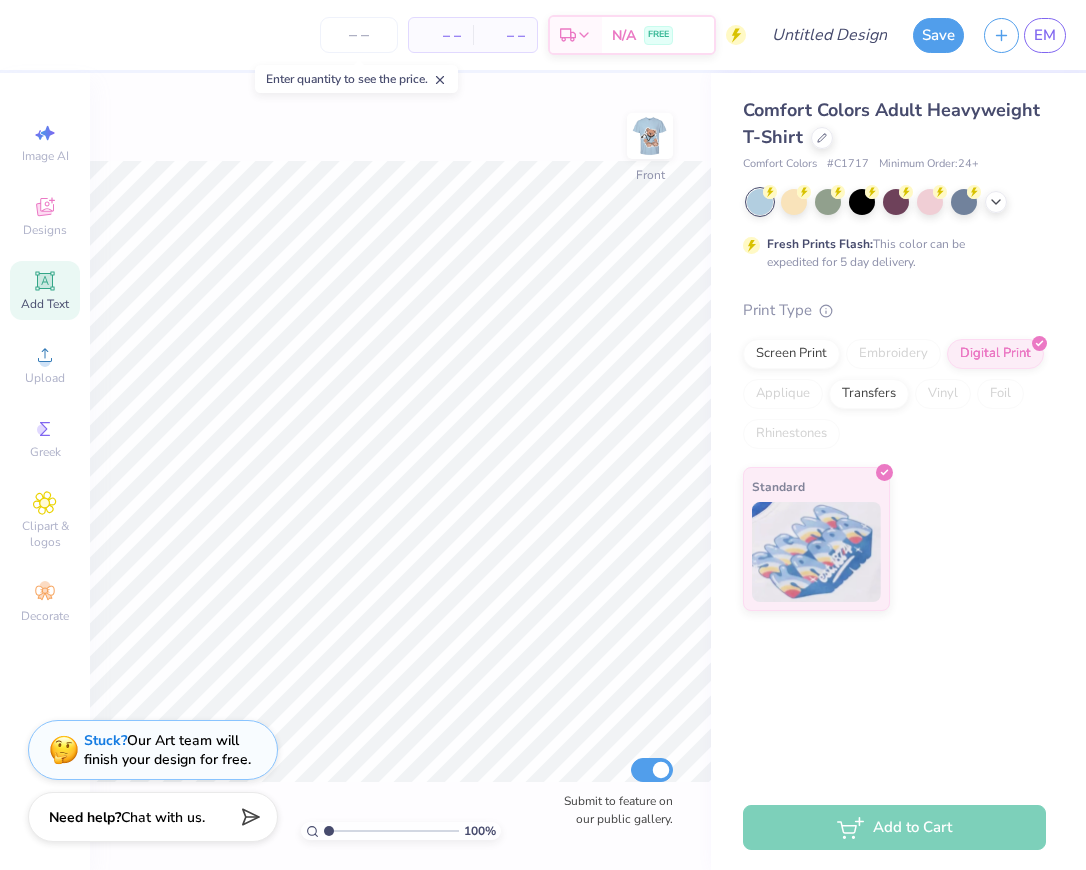 click at bounding box center (650, 136) 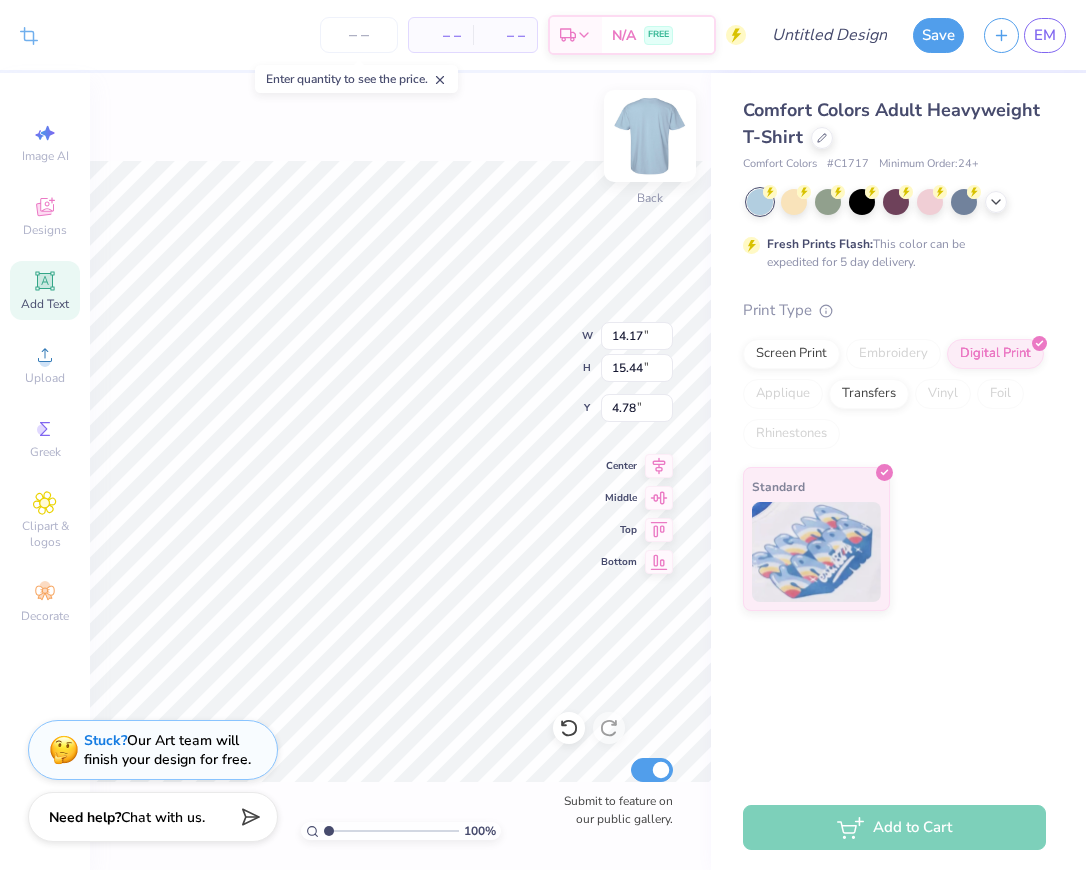 click at bounding box center [650, 136] 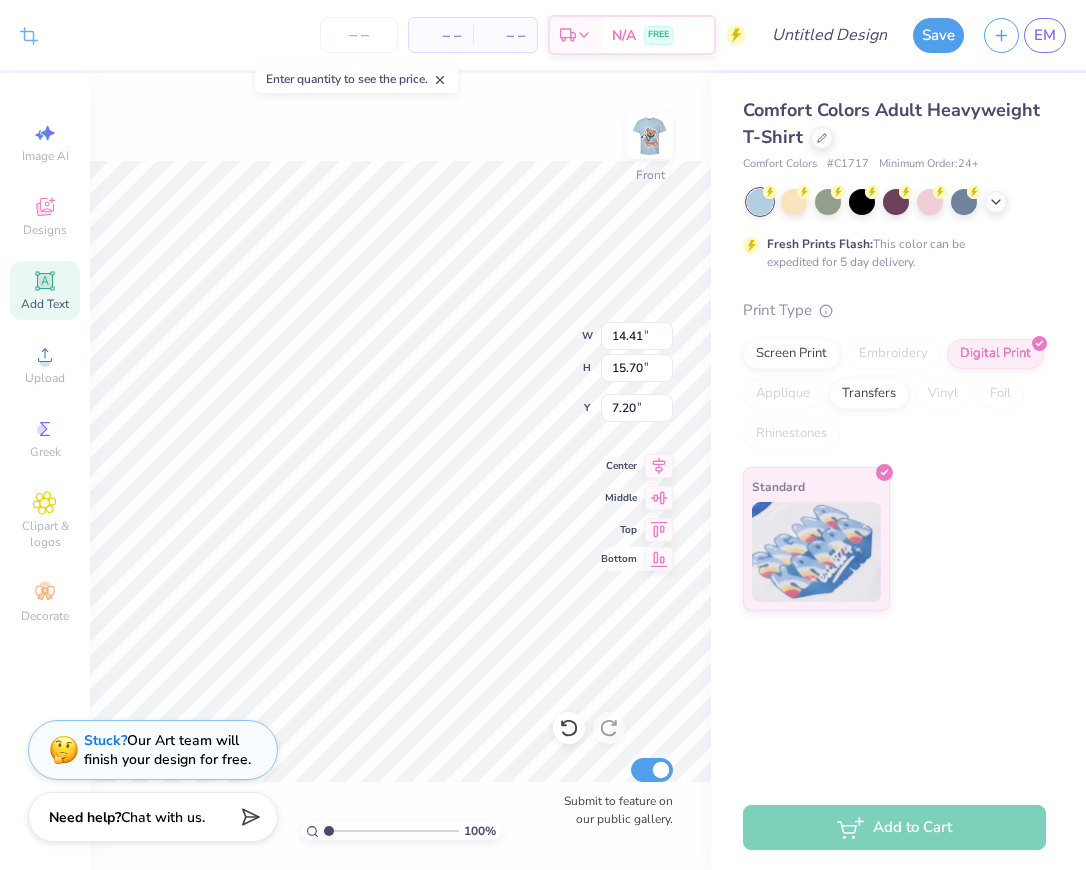 type on "12.20" 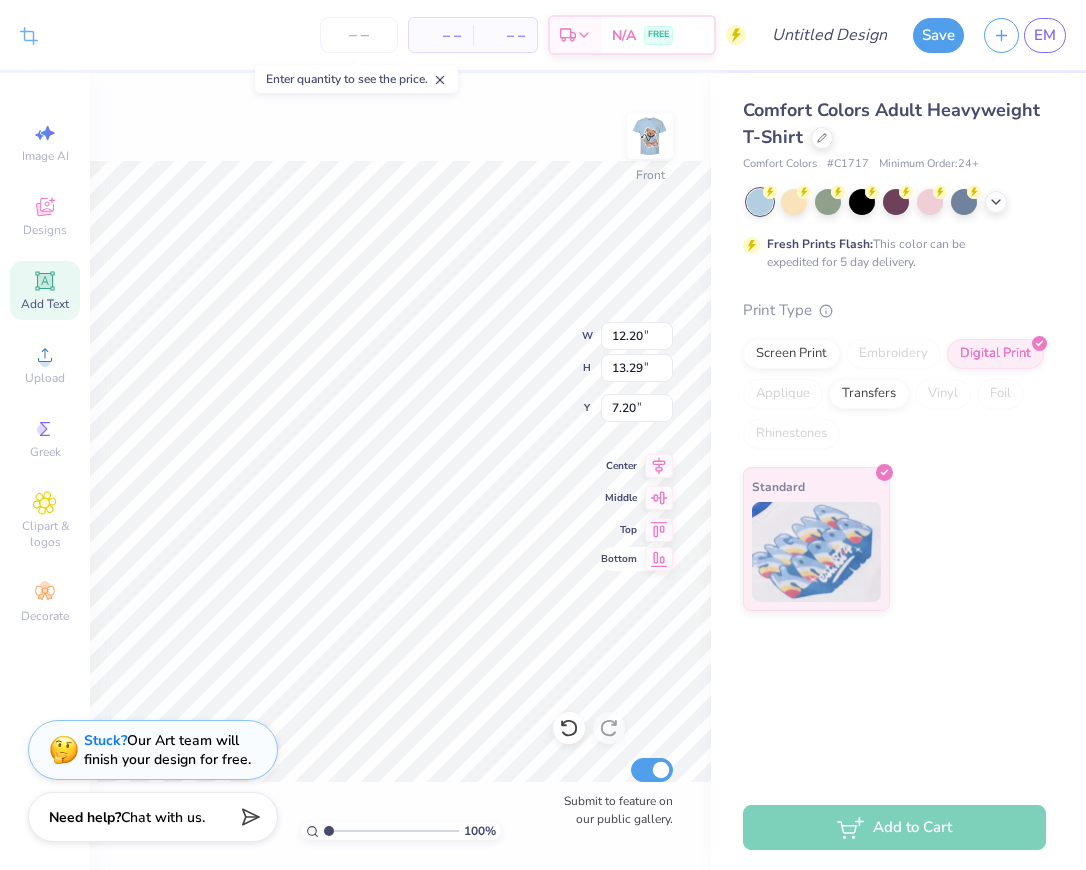 type on "7.10" 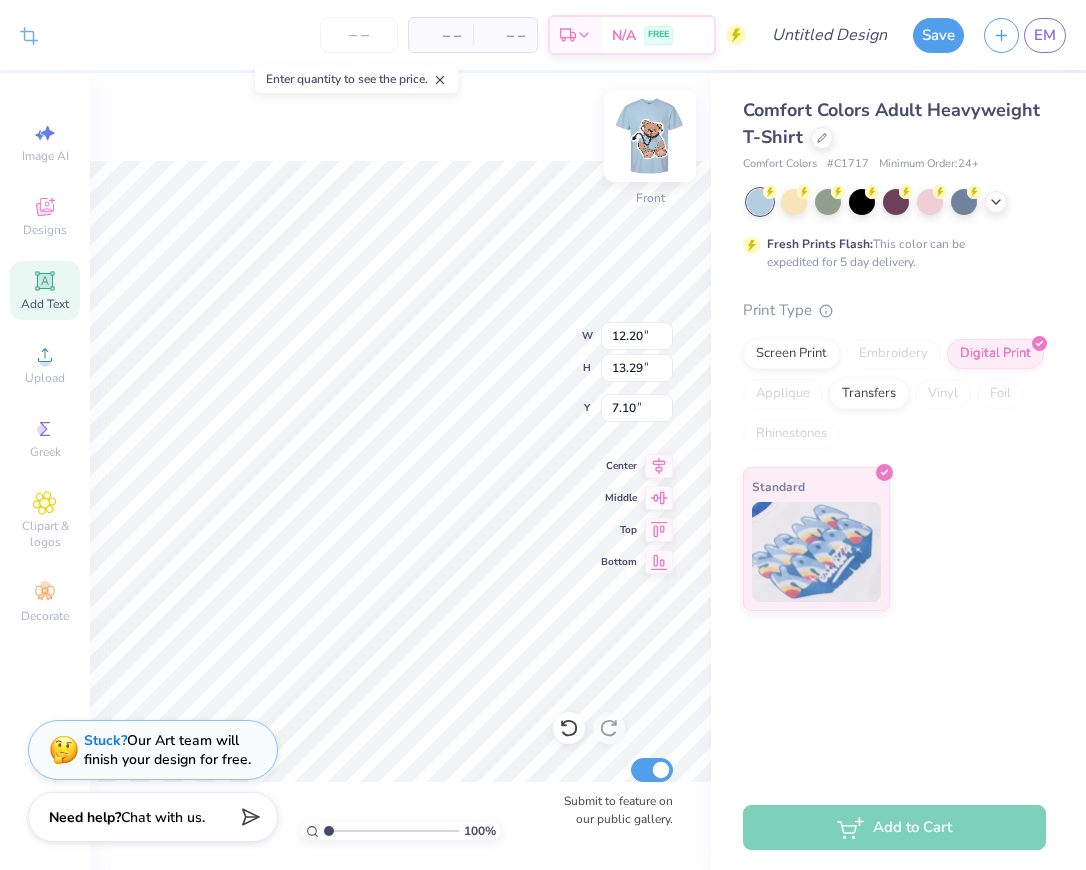click at bounding box center (650, 136) 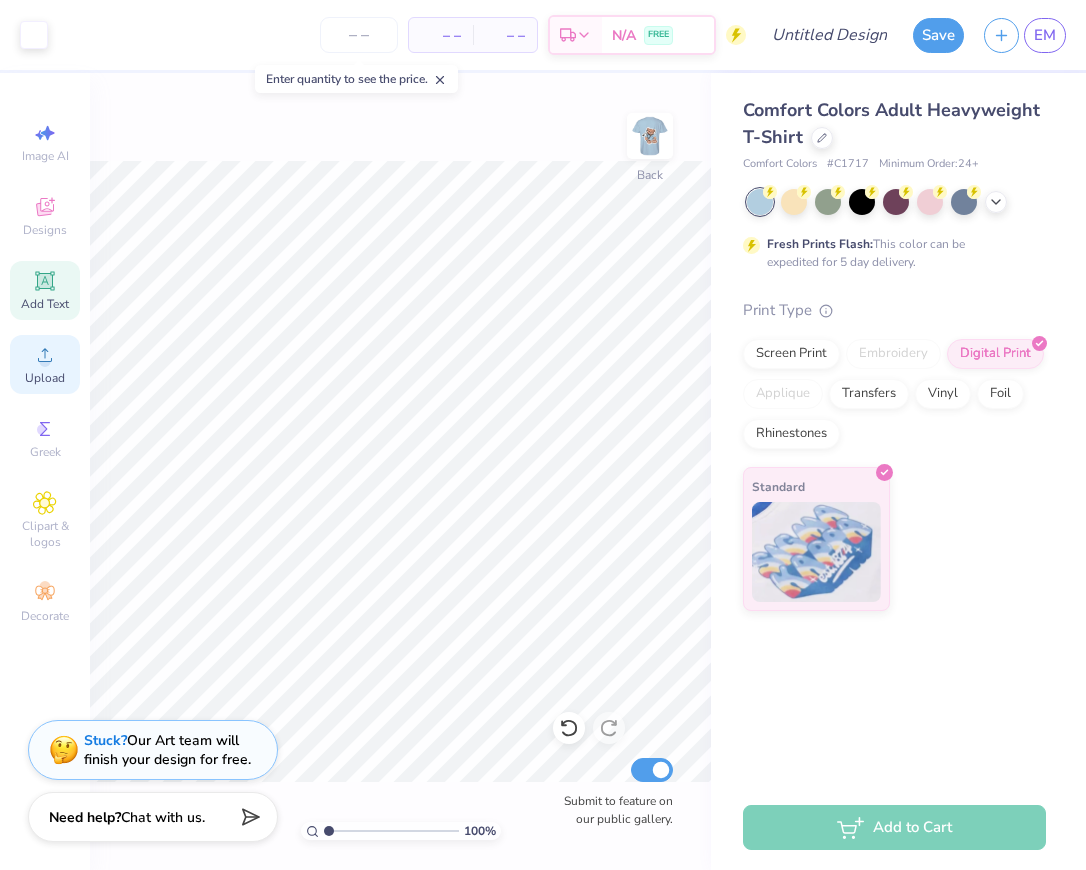 click 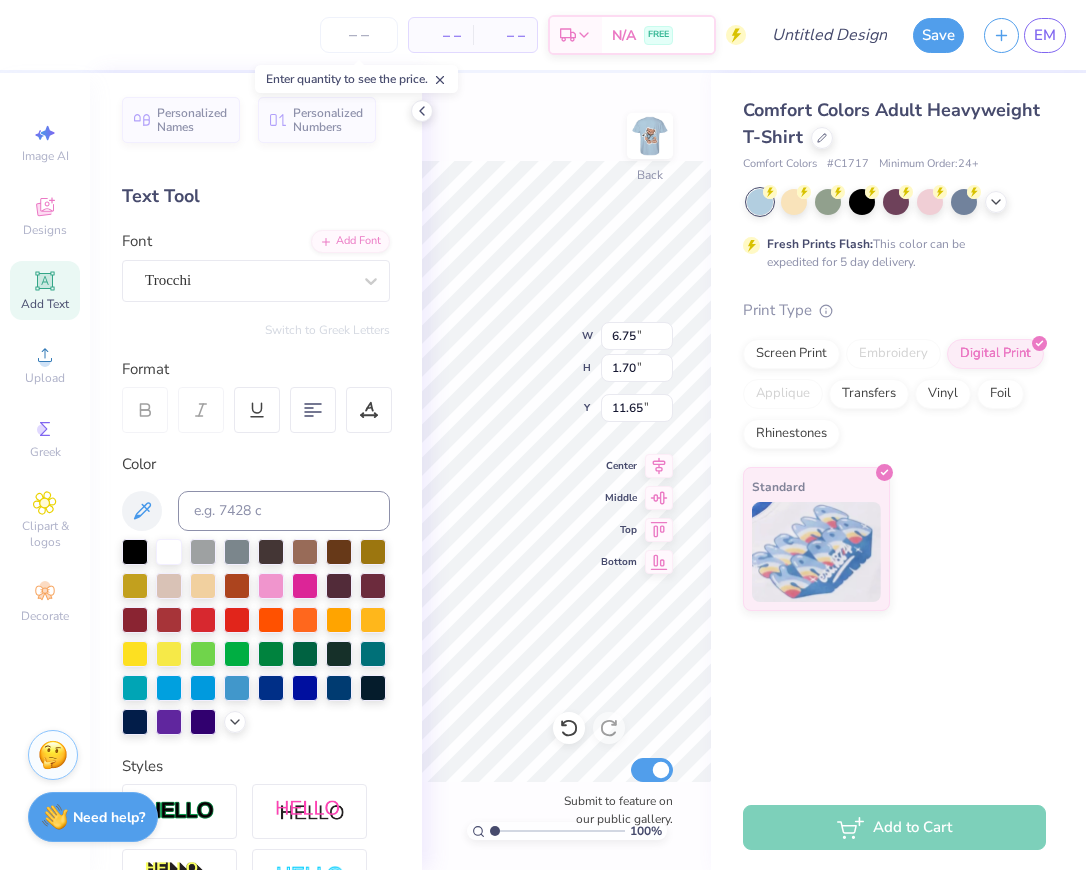 type on "s" 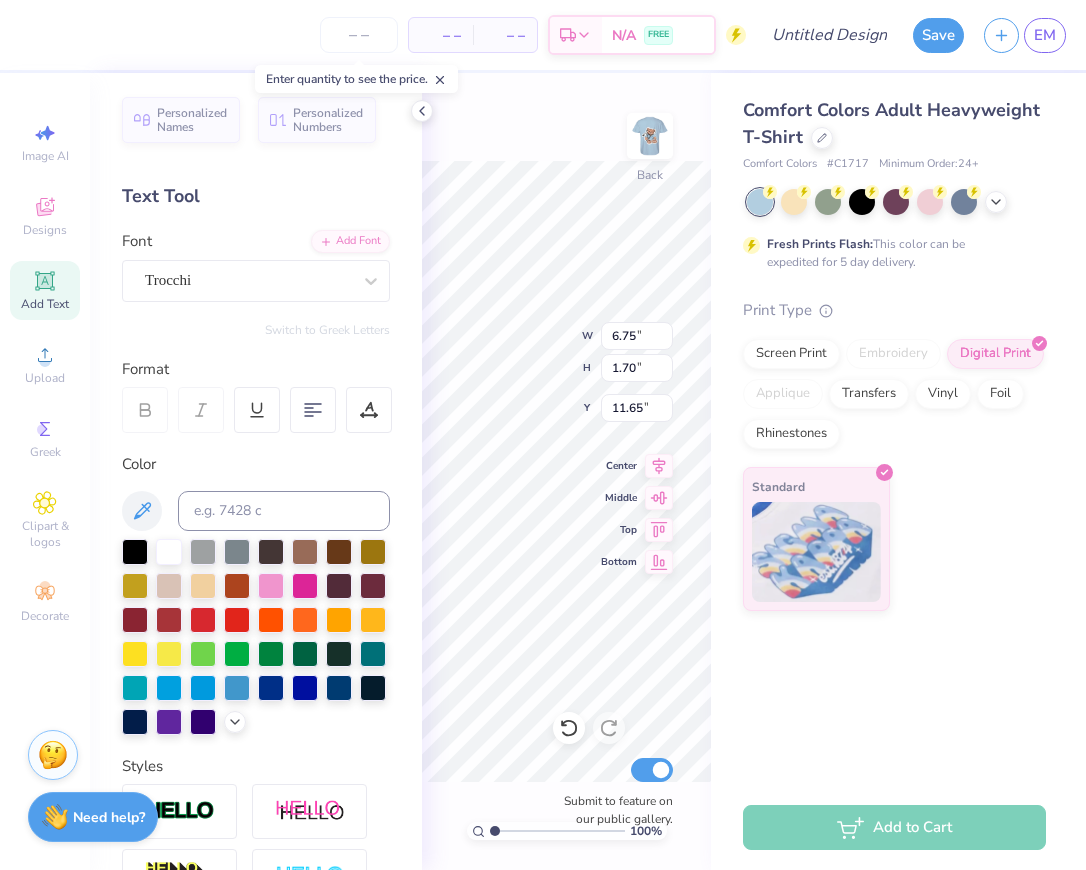 scroll, scrollTop: 1, scrollLeft: 3, axis: both 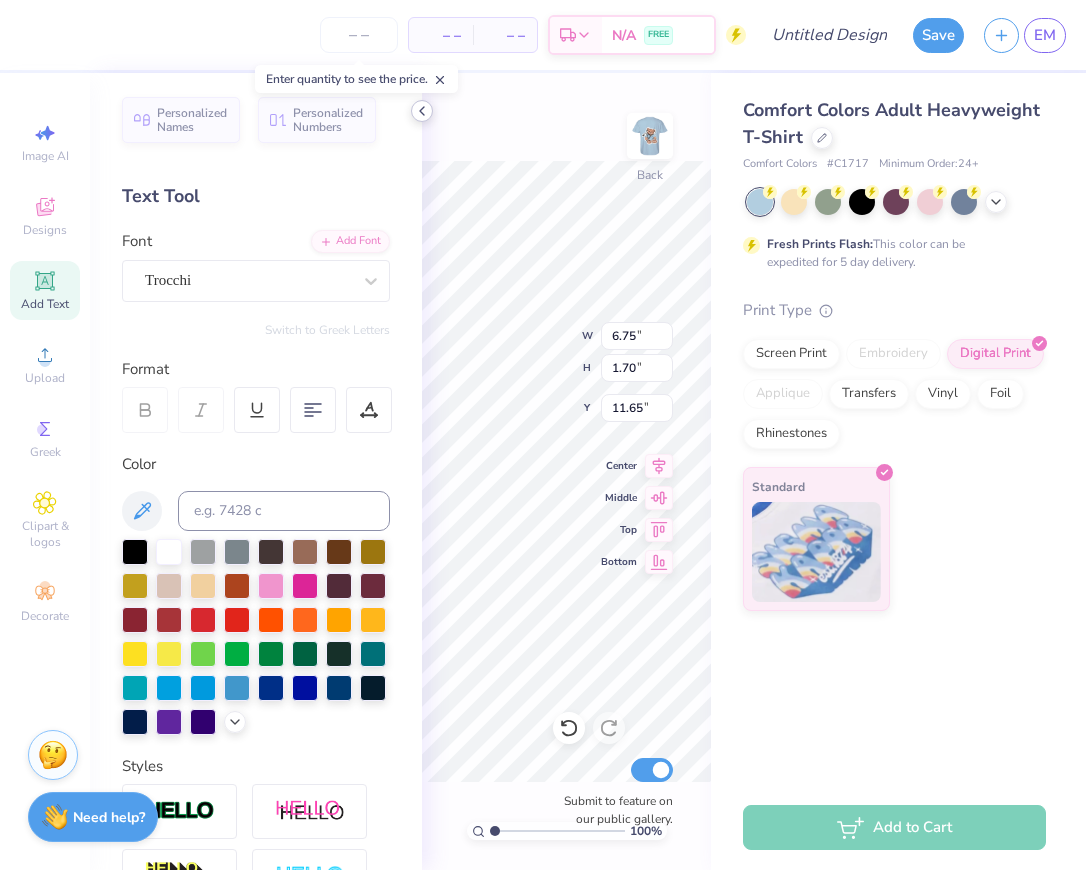click 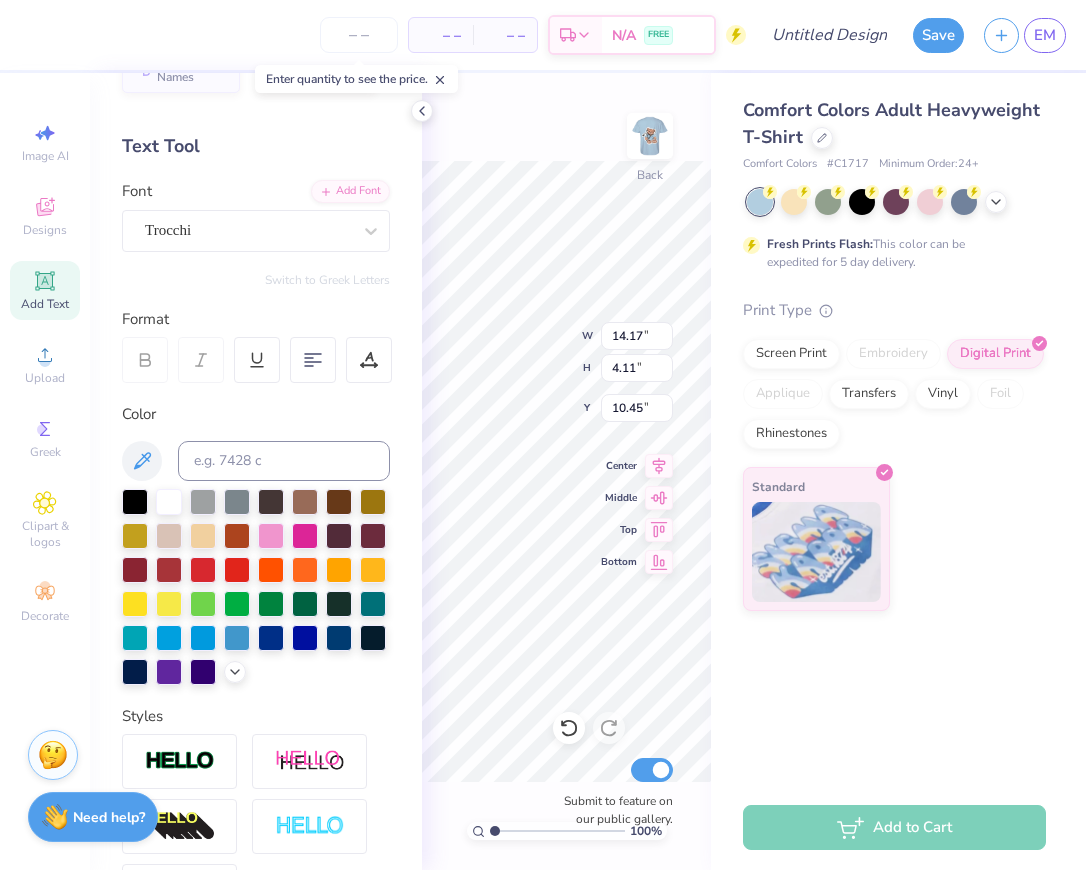 scroll, scrollTop: 62, scrollLeft: 0, axis: vertical 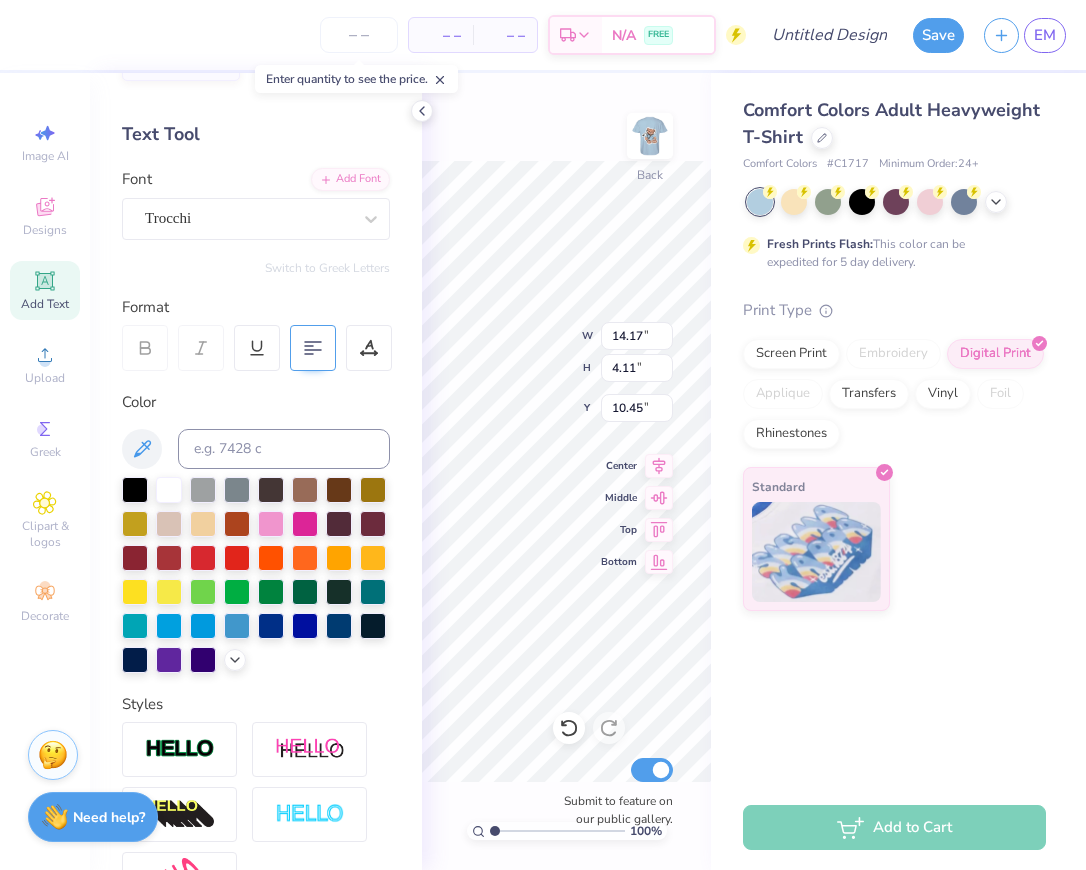 click 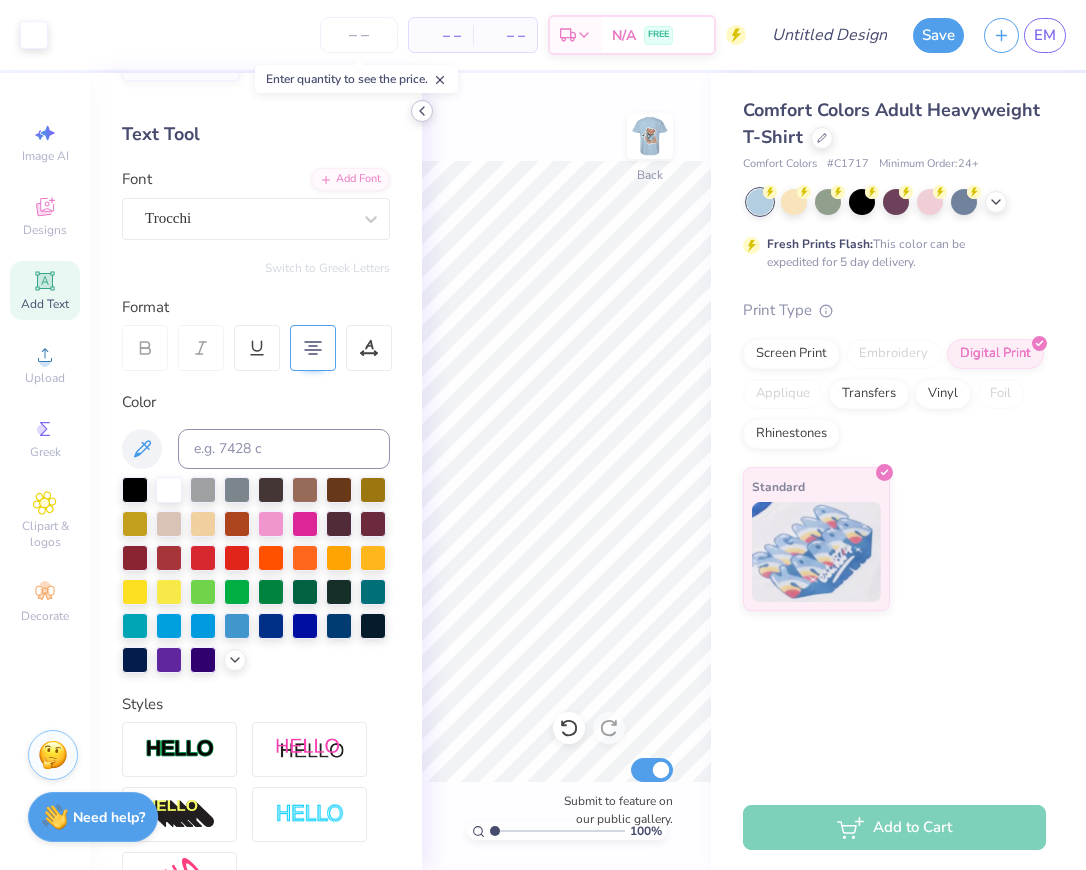 click 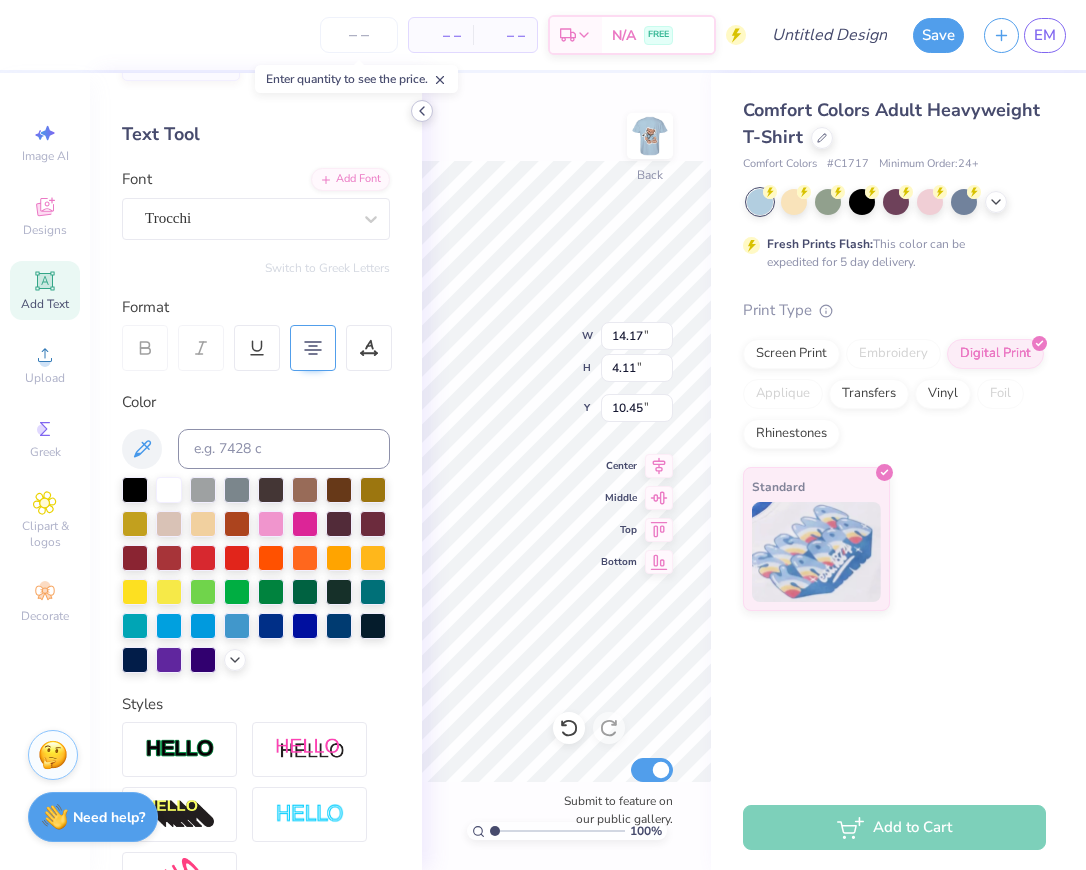 click 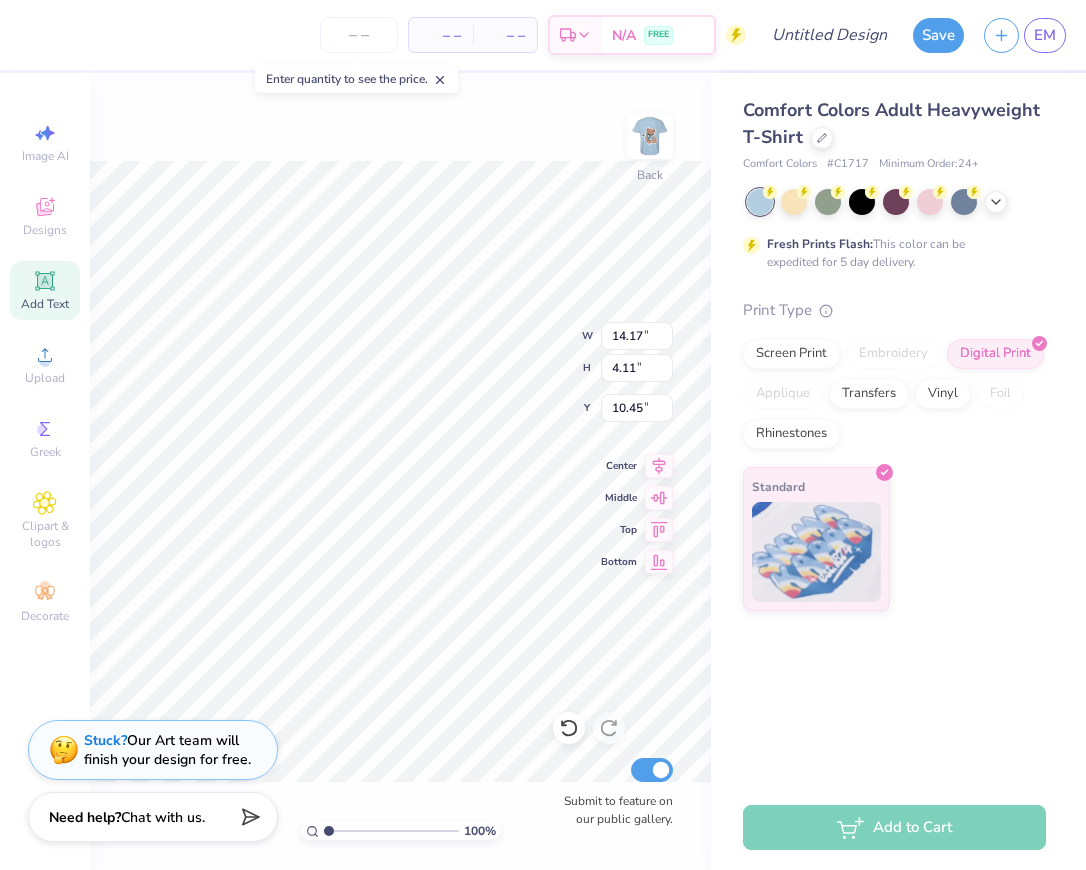 type on "10.74" 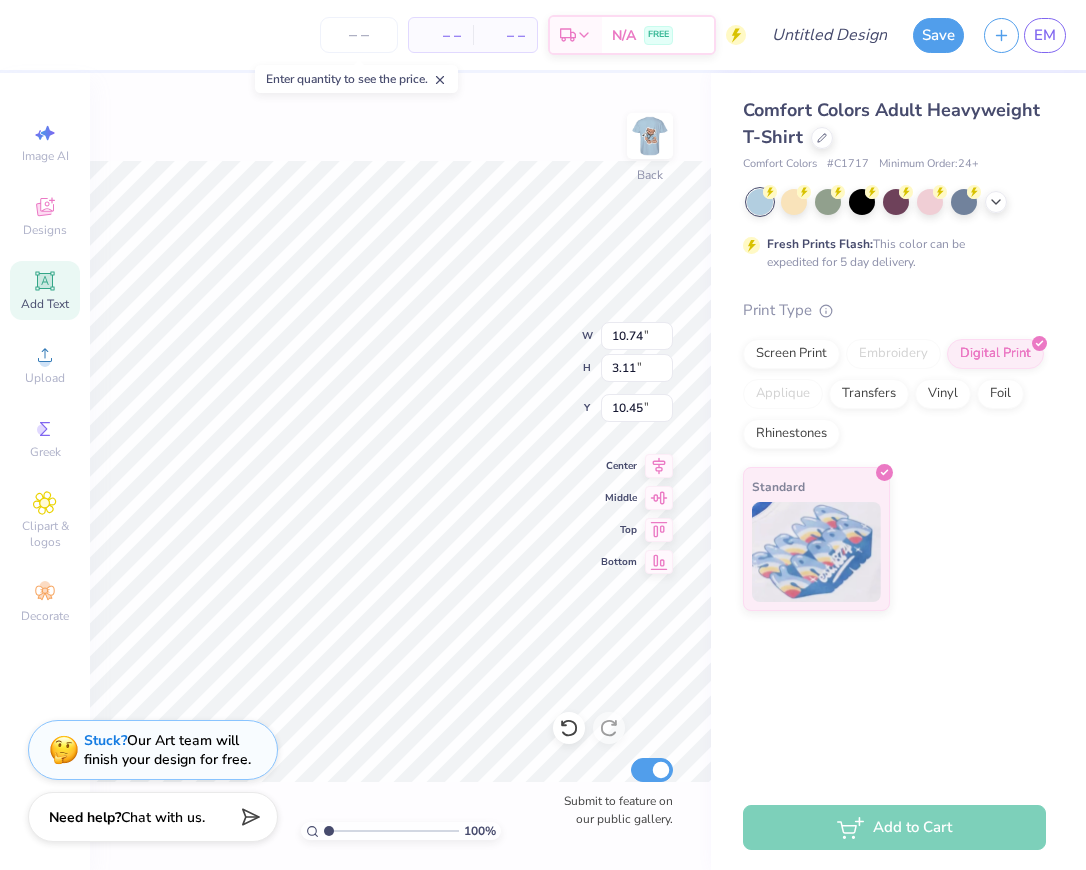 type on "3.00" 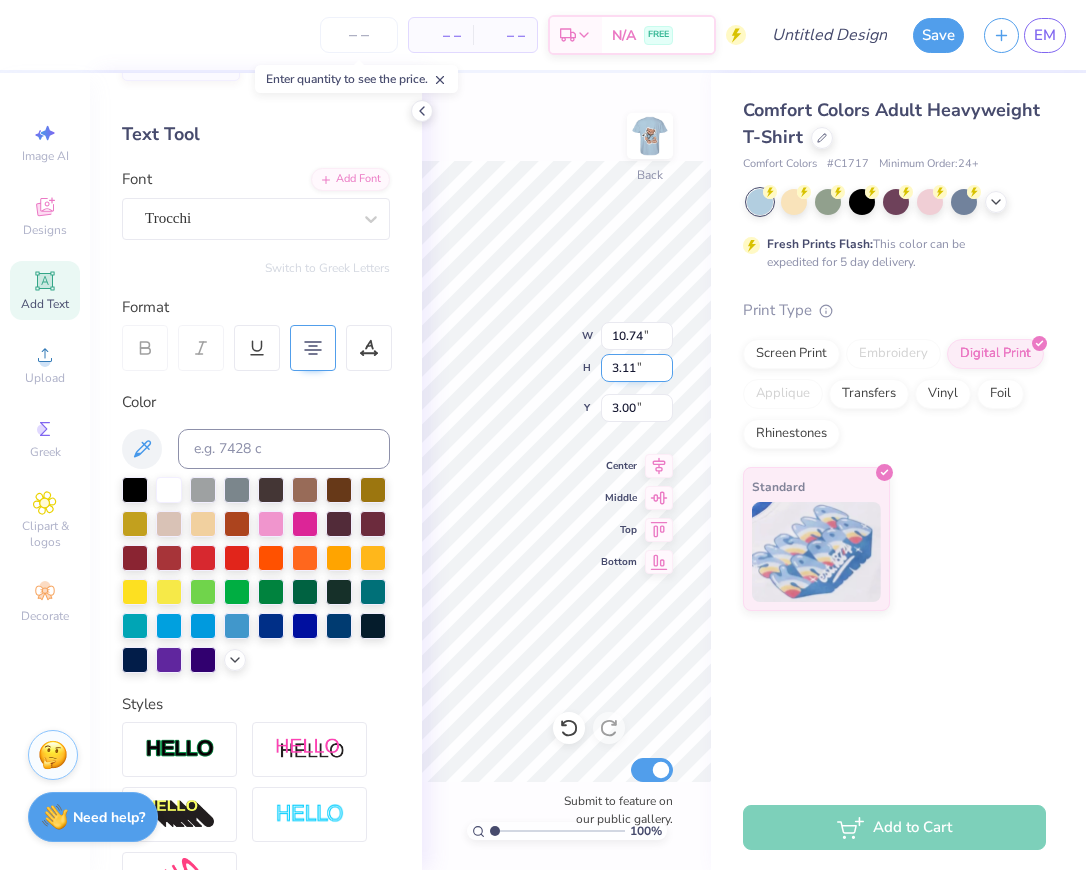 click on "100  % Back W 10.74 10.74 " H 3.11 3.11 " Y 3.00 3.00 " Center Middle Top Bottom Submit to feature on our public gallery." at bounding box center [566, 471] 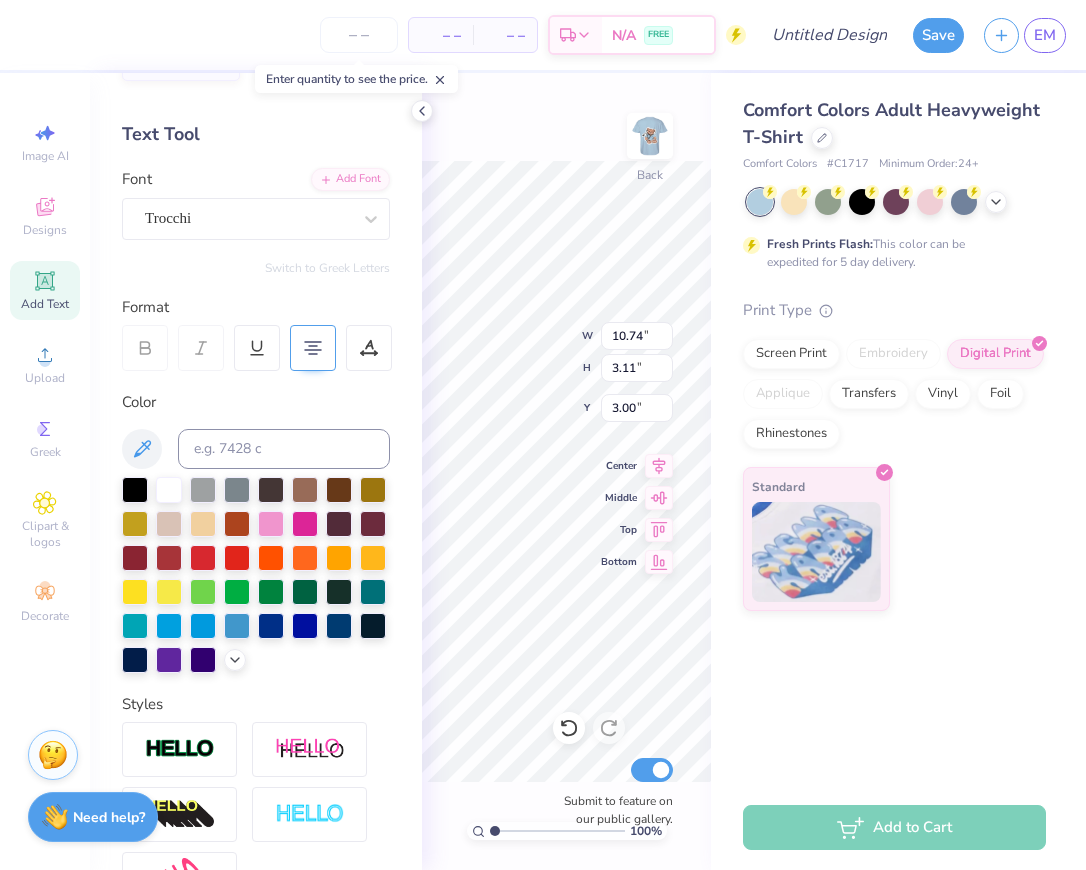 scroll, scrollTop: 0, scrollLeft: 0, axis: both 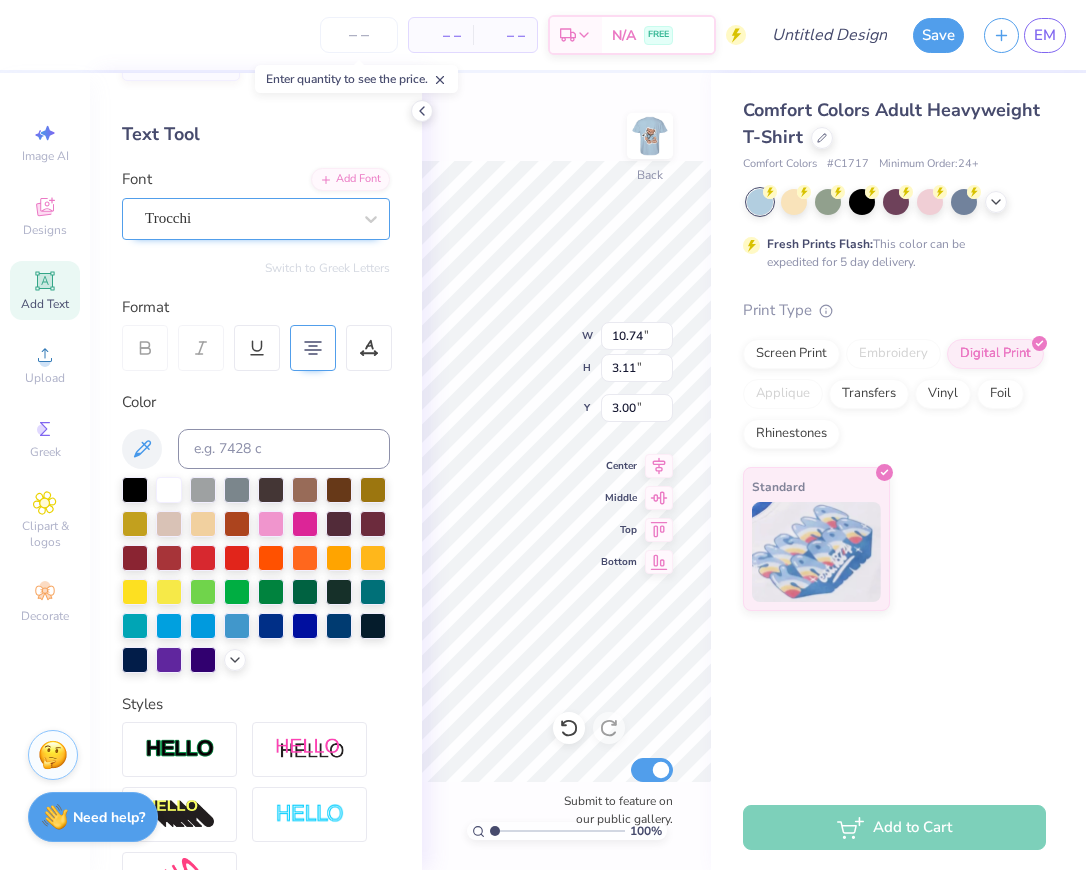 click at bounding box center [248, 218] 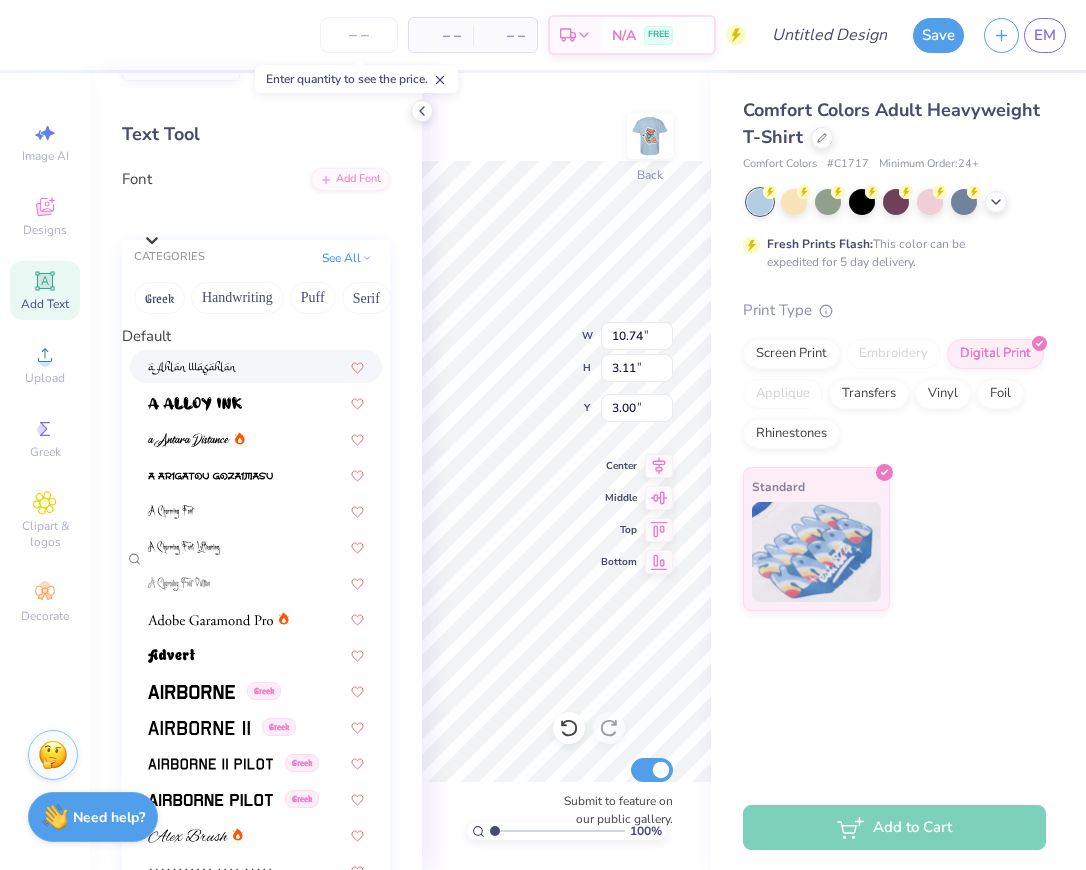 click at bounding box center [192, 368] 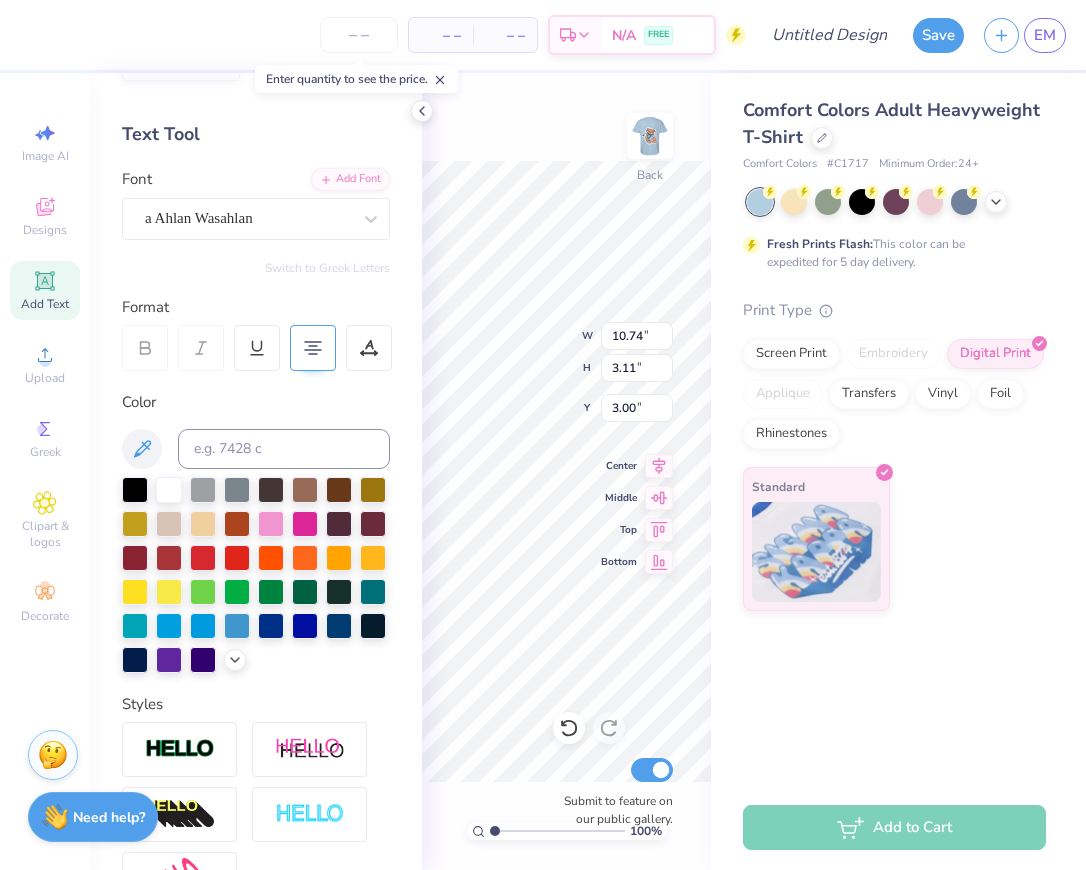scroll, scrollTop: 1, scrollLeft: 0, axis: vertical 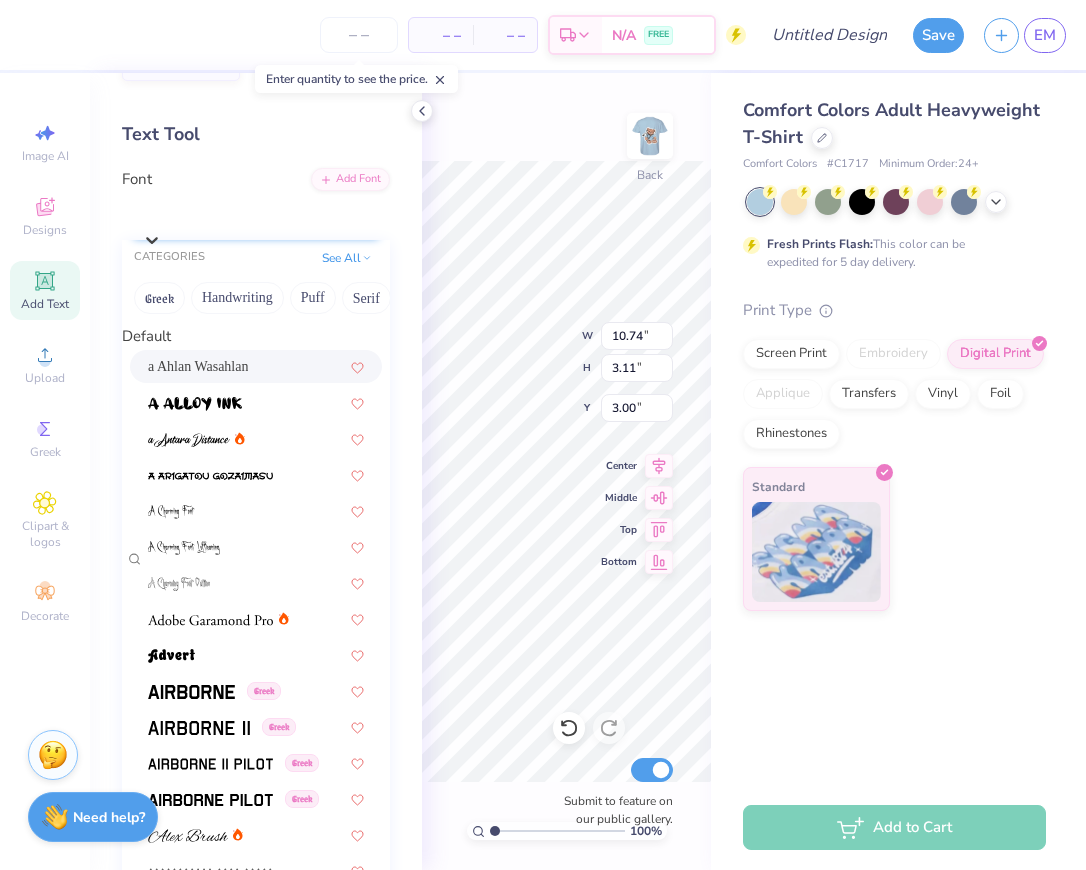 click on "a Ahlan Wasahlan" at bounding box center [266, 213] 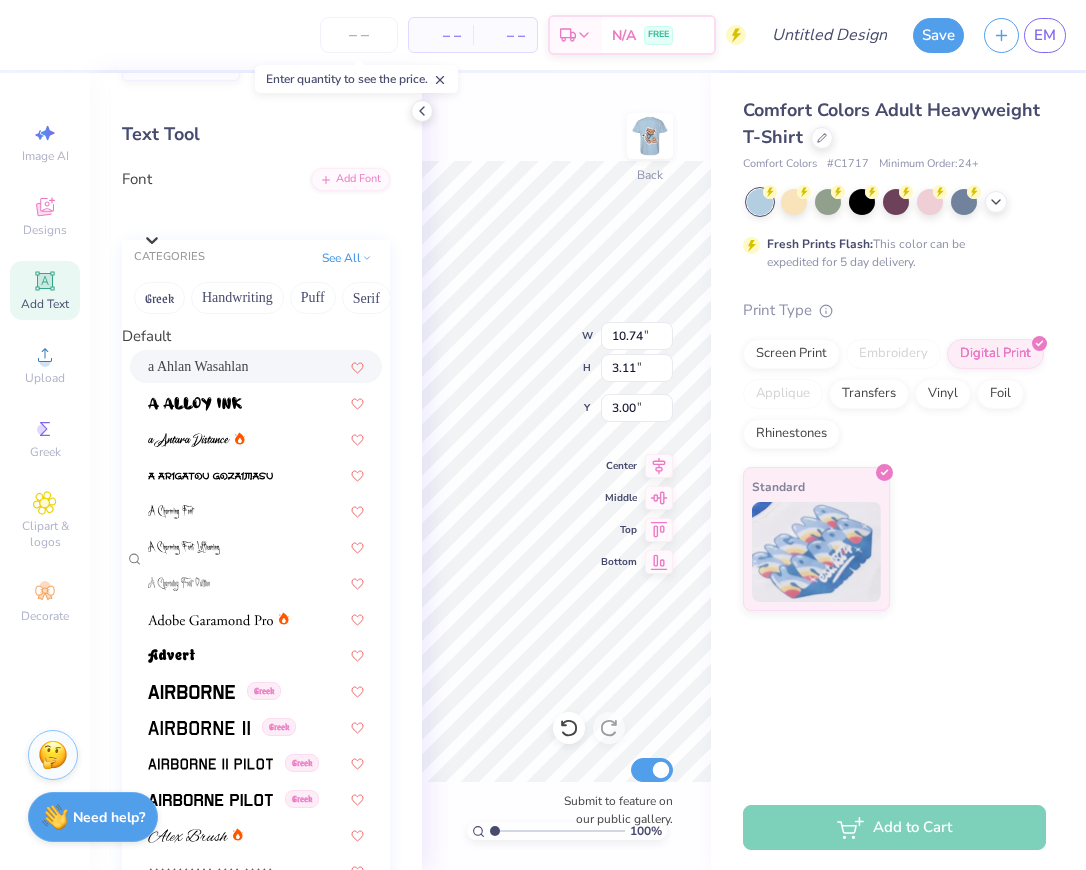scroll, scrollTop: 9491, scrollLeft: 0, axis: vertical 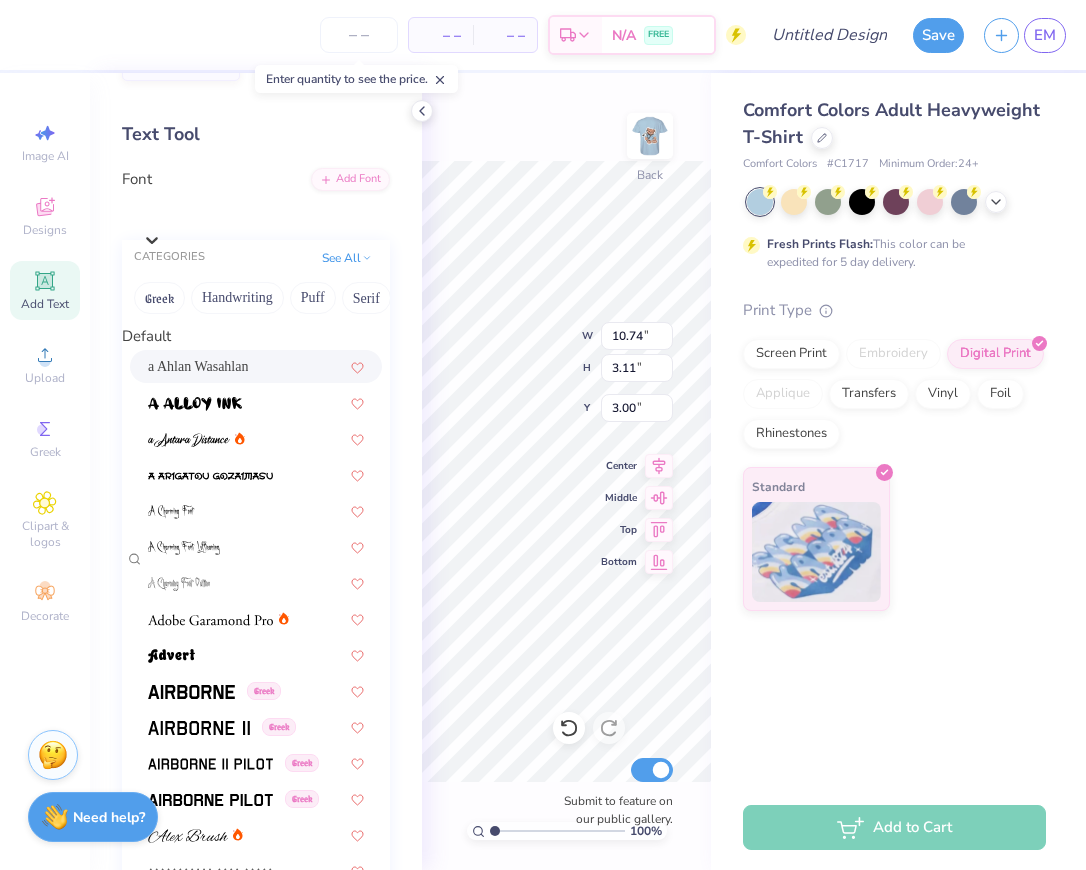 click at bounding box center [256, 10086] 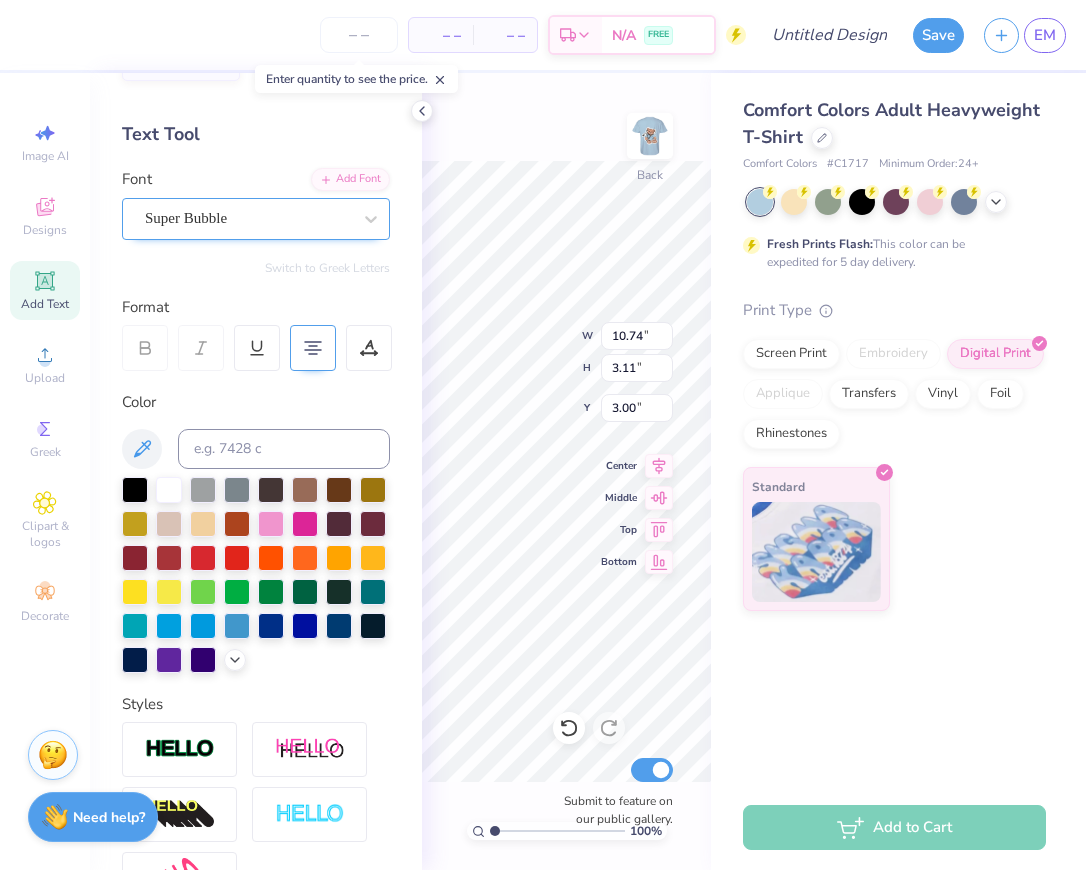 click on "Super Bubble" at bounding box center (248, 218) 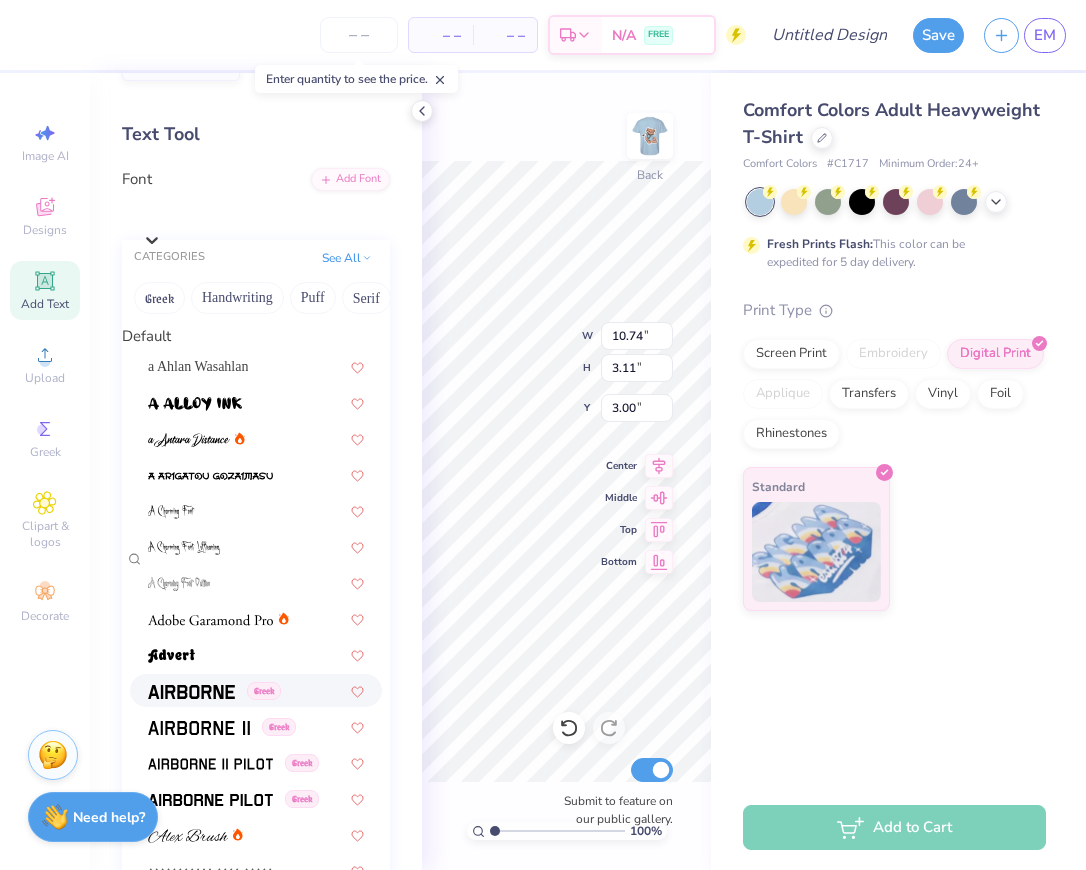 scroll, scrollTop: 10642, scrollLeft: 0, axis: vertical 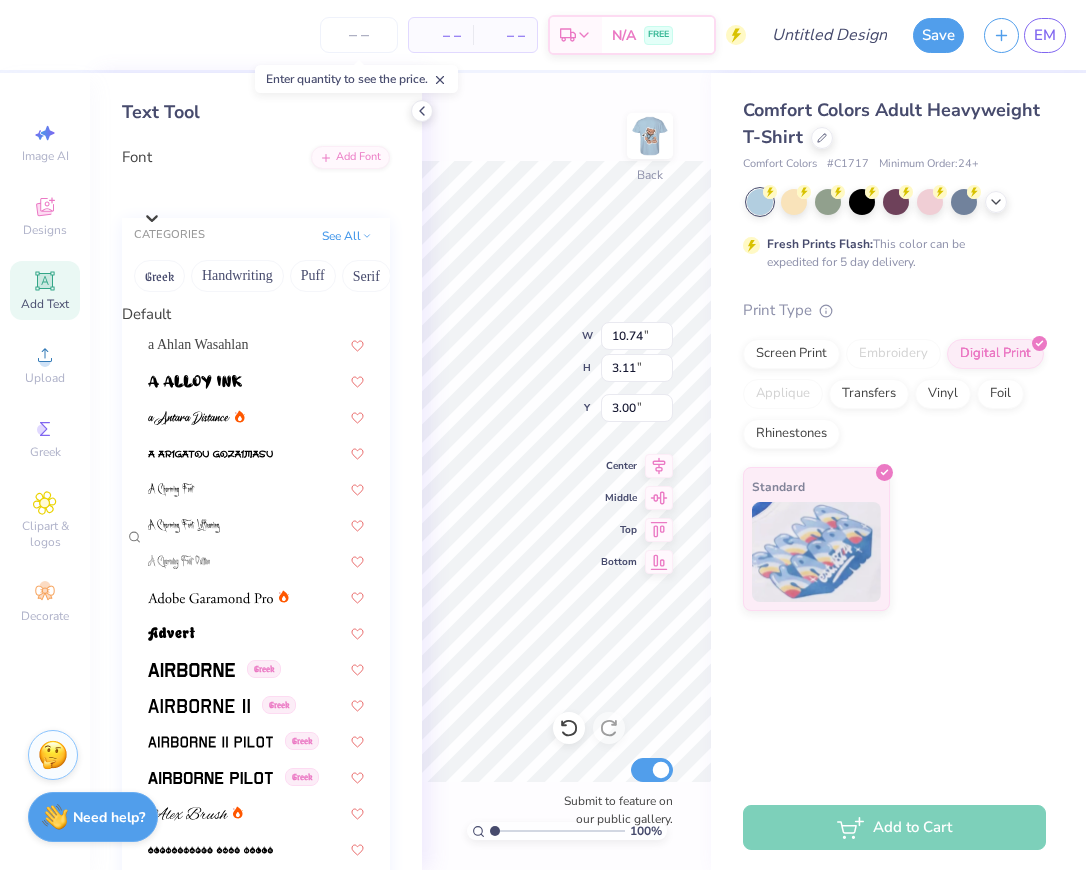 click at bounding box center (195, 10100) 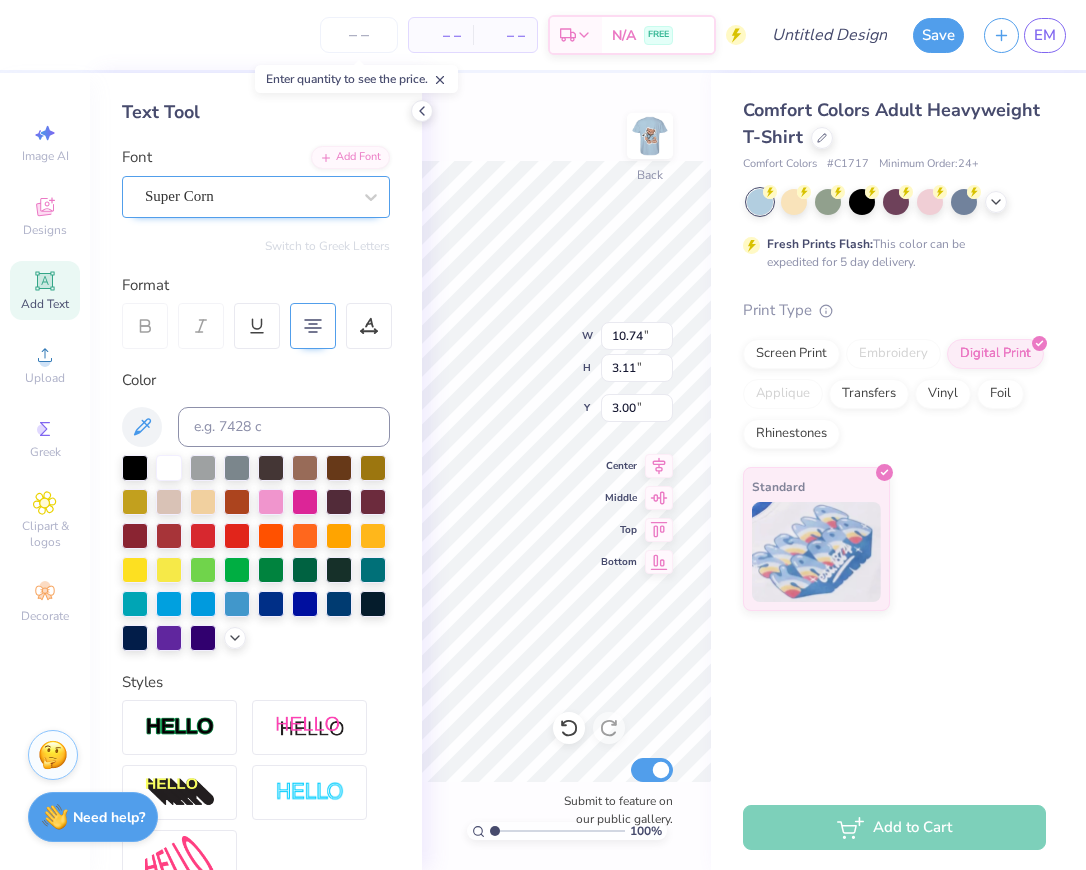 click at bounding box center (248, 196) 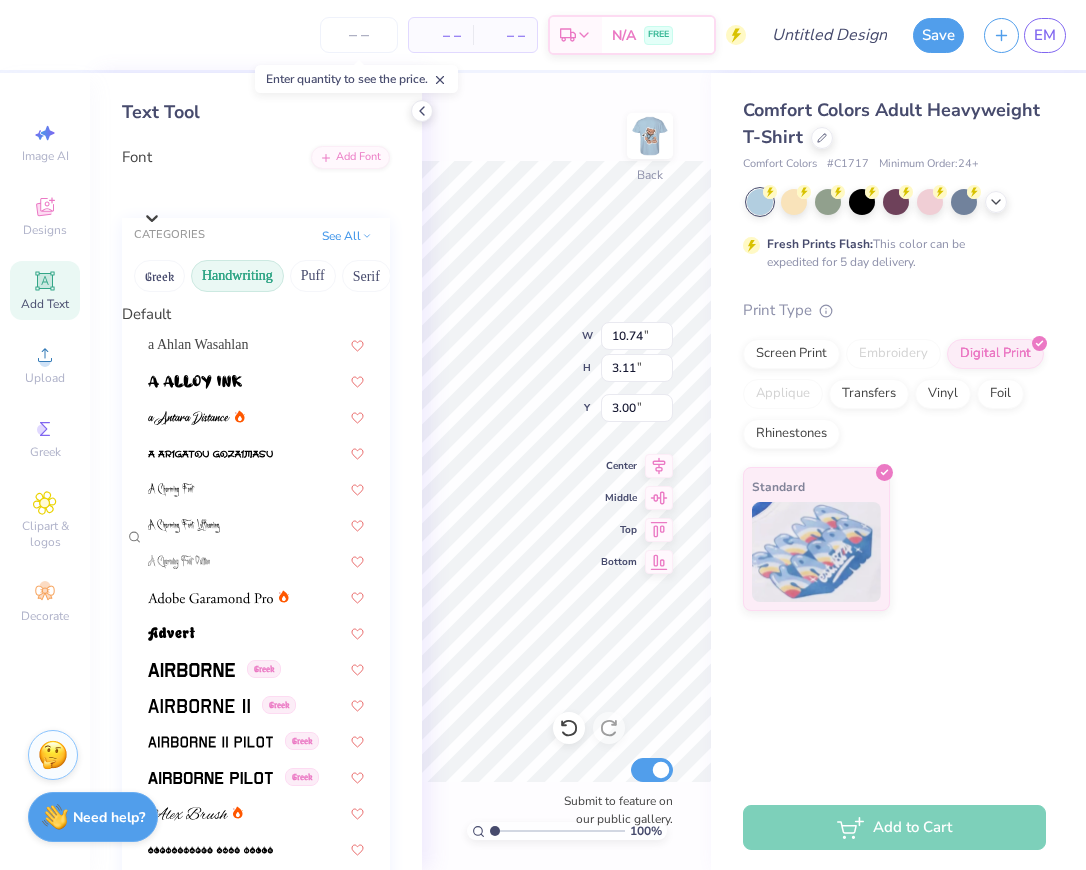 click on "Handwriting" at bounding box center (237, 276) 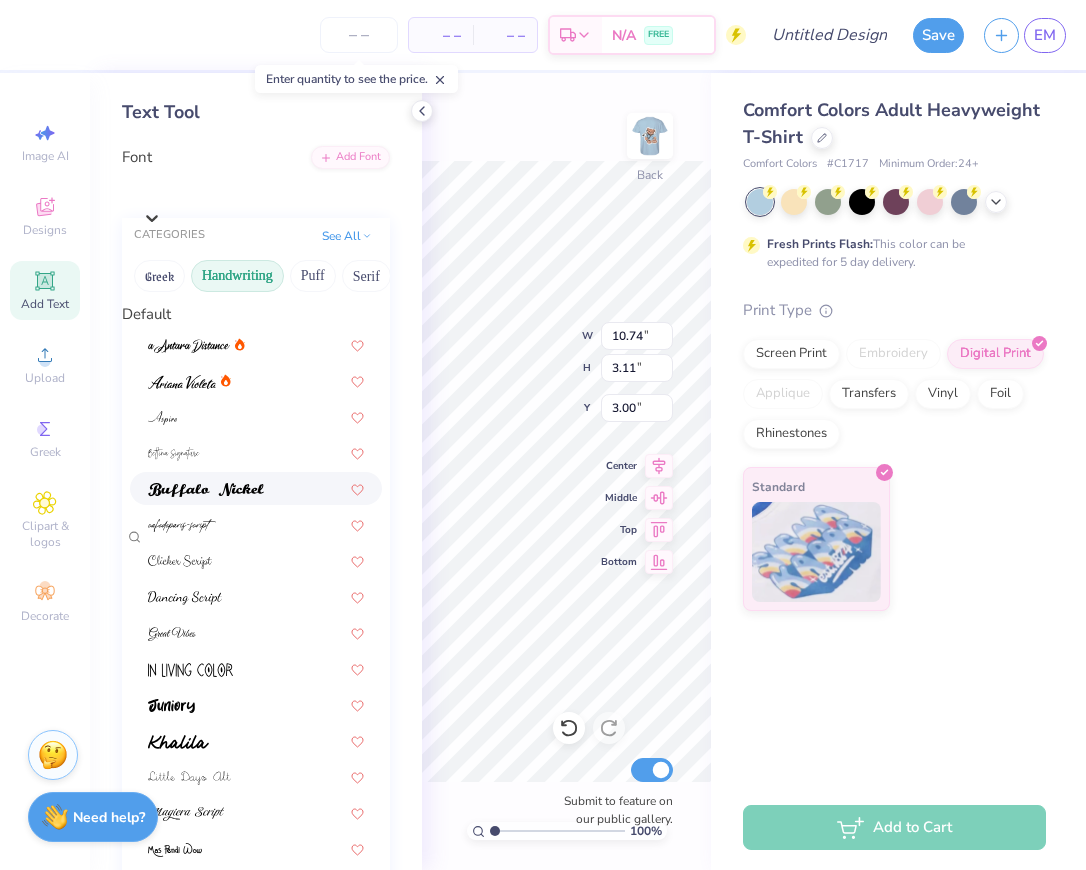 scroll, scrollTop: 454, scrollLeft: 0, axis: vertical 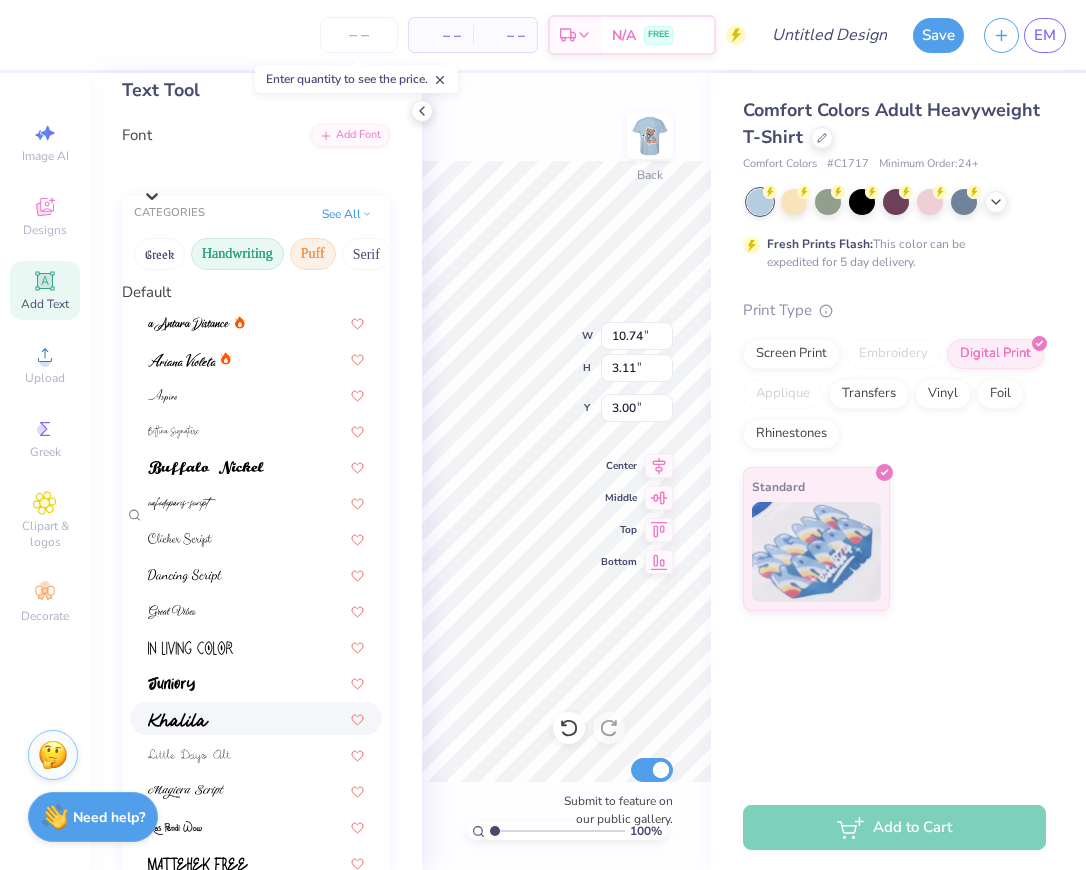 click on "Puff" at bounding box center [313, 254] 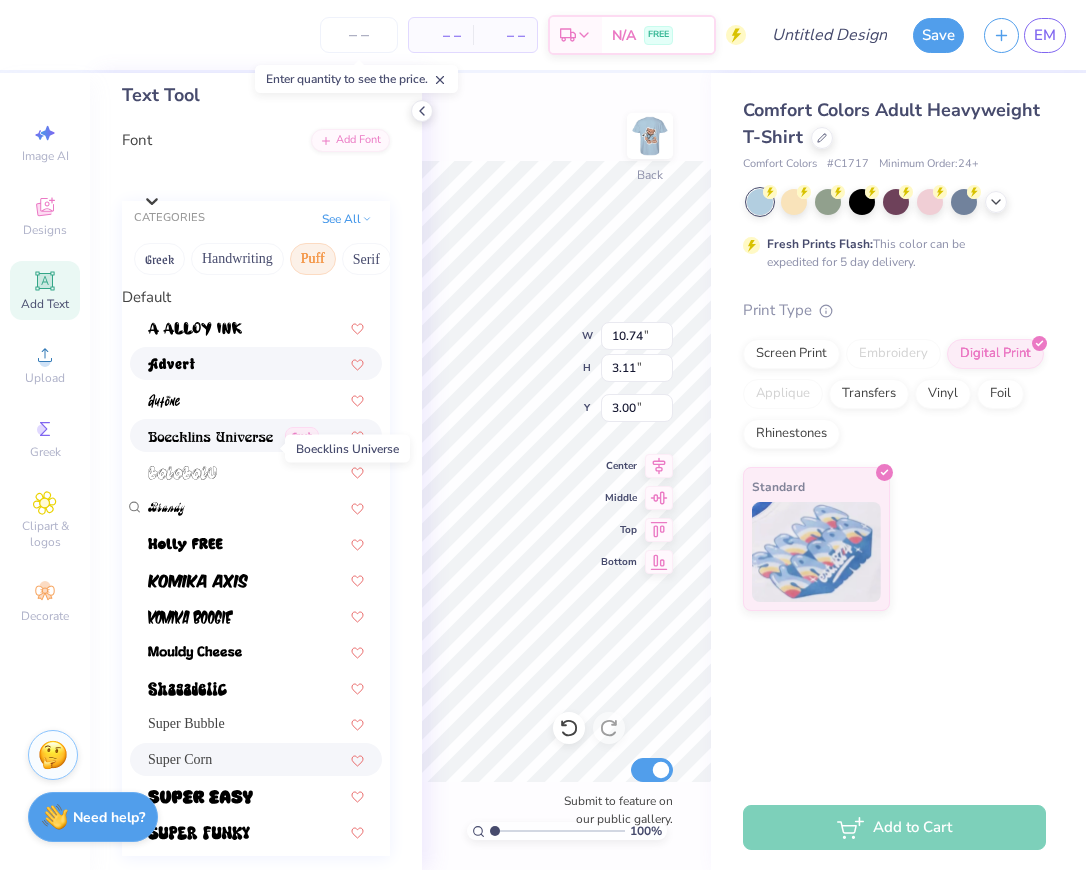 scroll, scrollTop: 96, scrollLeft: 0, axis: vertical 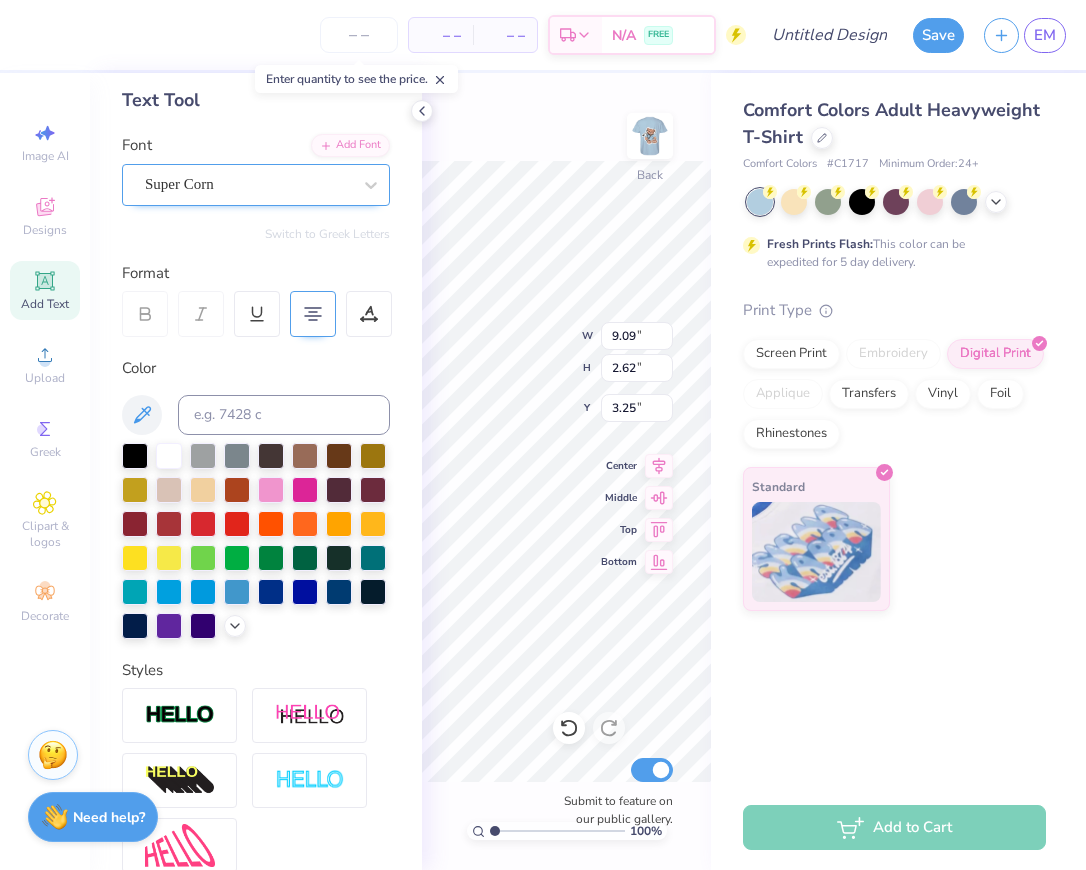 click on "Super Corn" at bounding box center [248, 184] 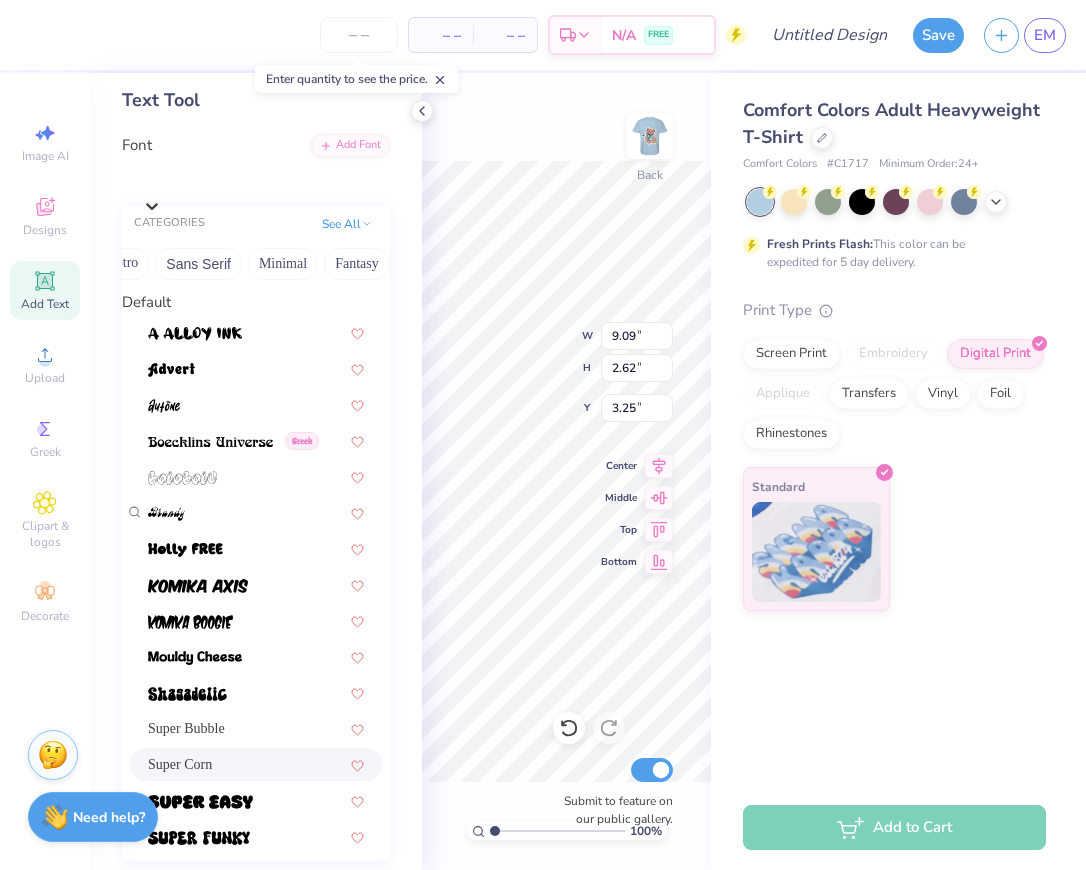scroll, scrollTop: 0, scrollLeft: 456, axis: horizontal 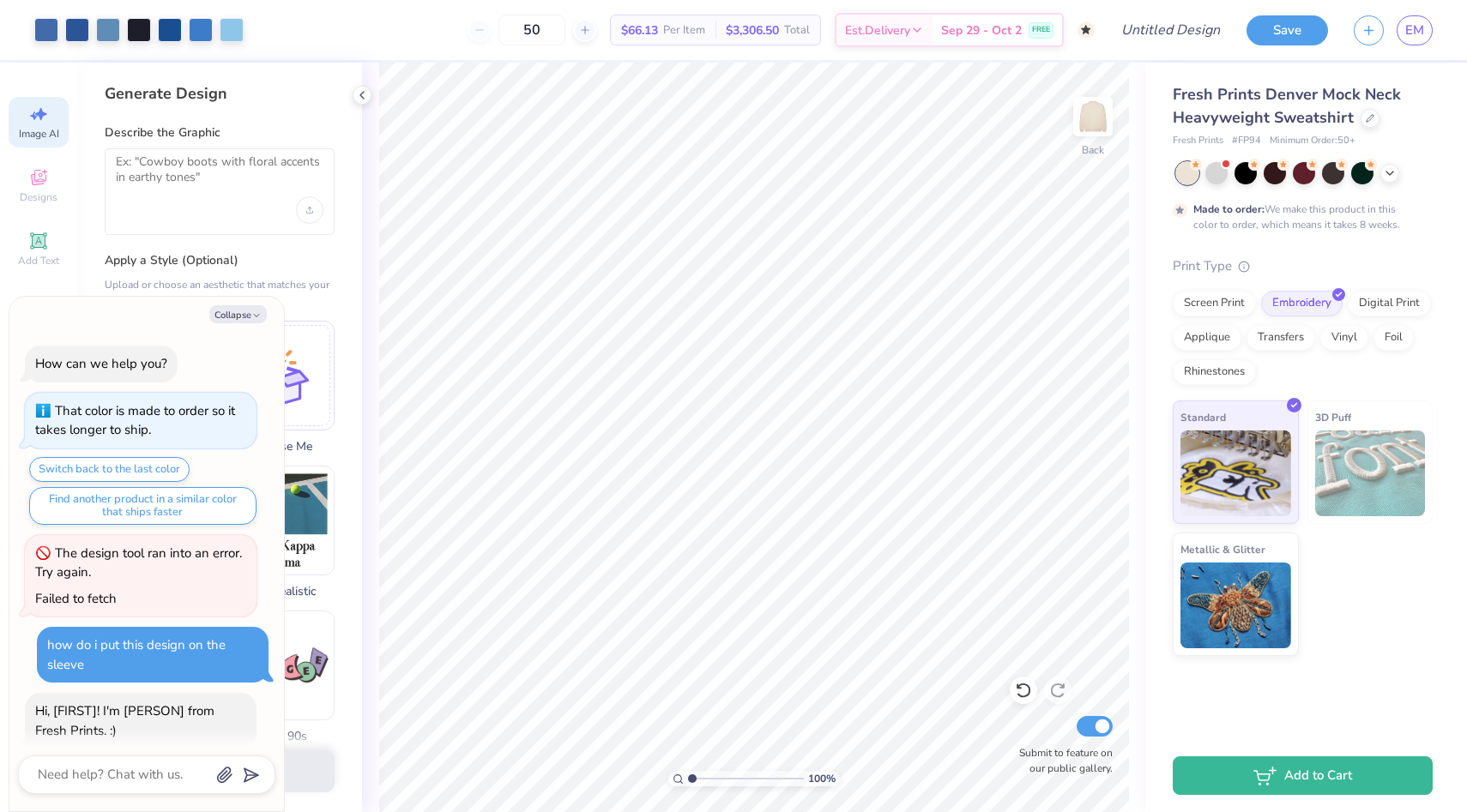 select on "4" 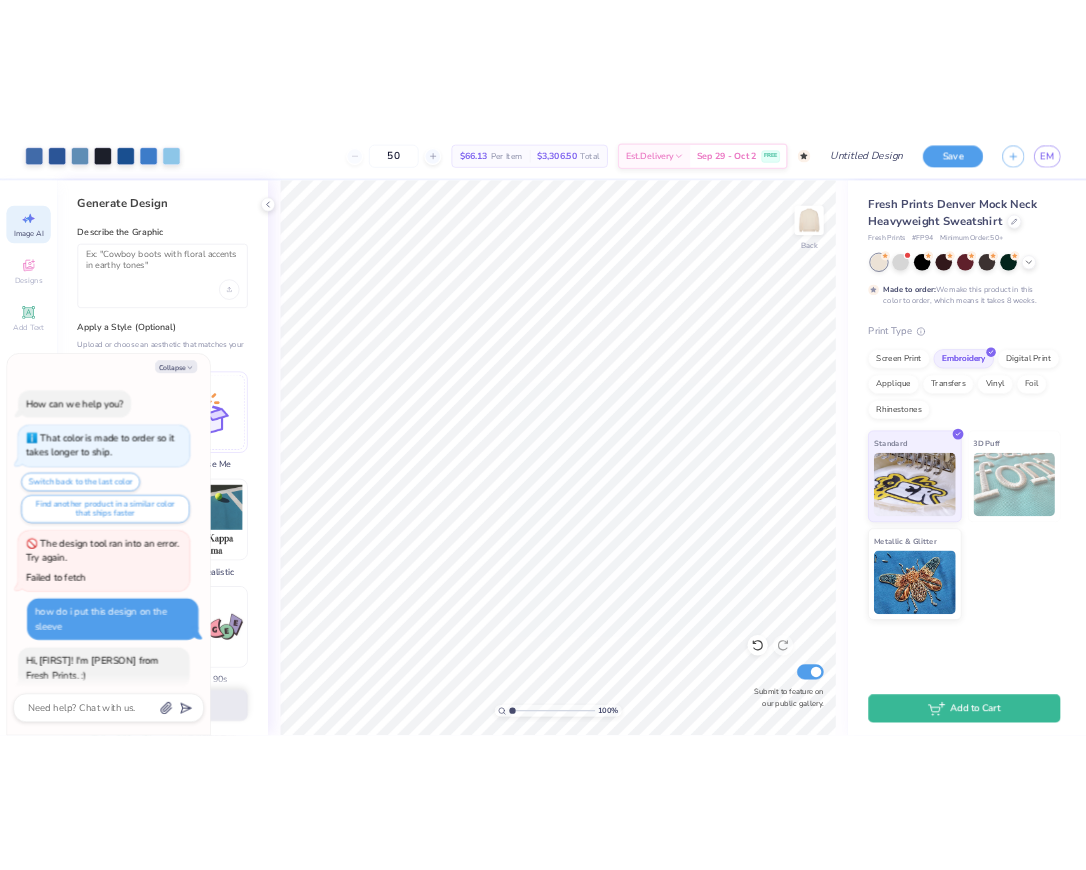 scroll, scrollTop: 0, scrollLeft: 0, axis: both 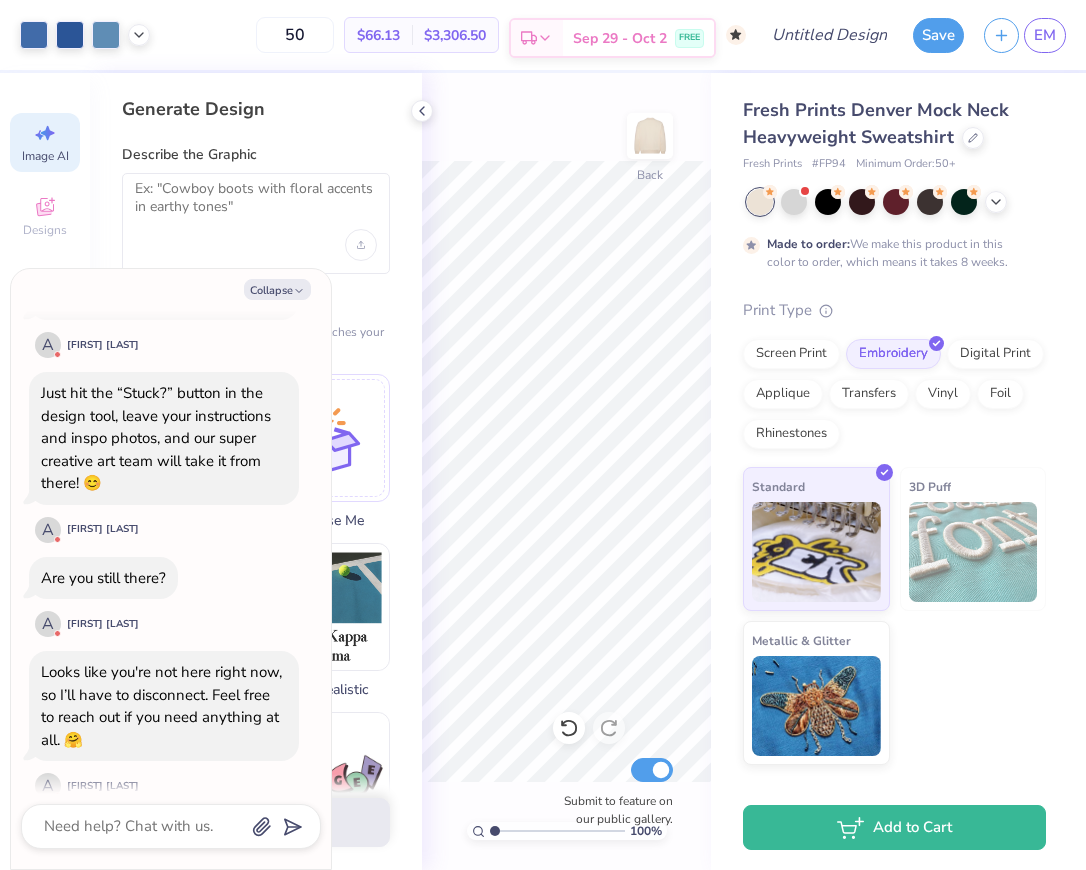type on "x" 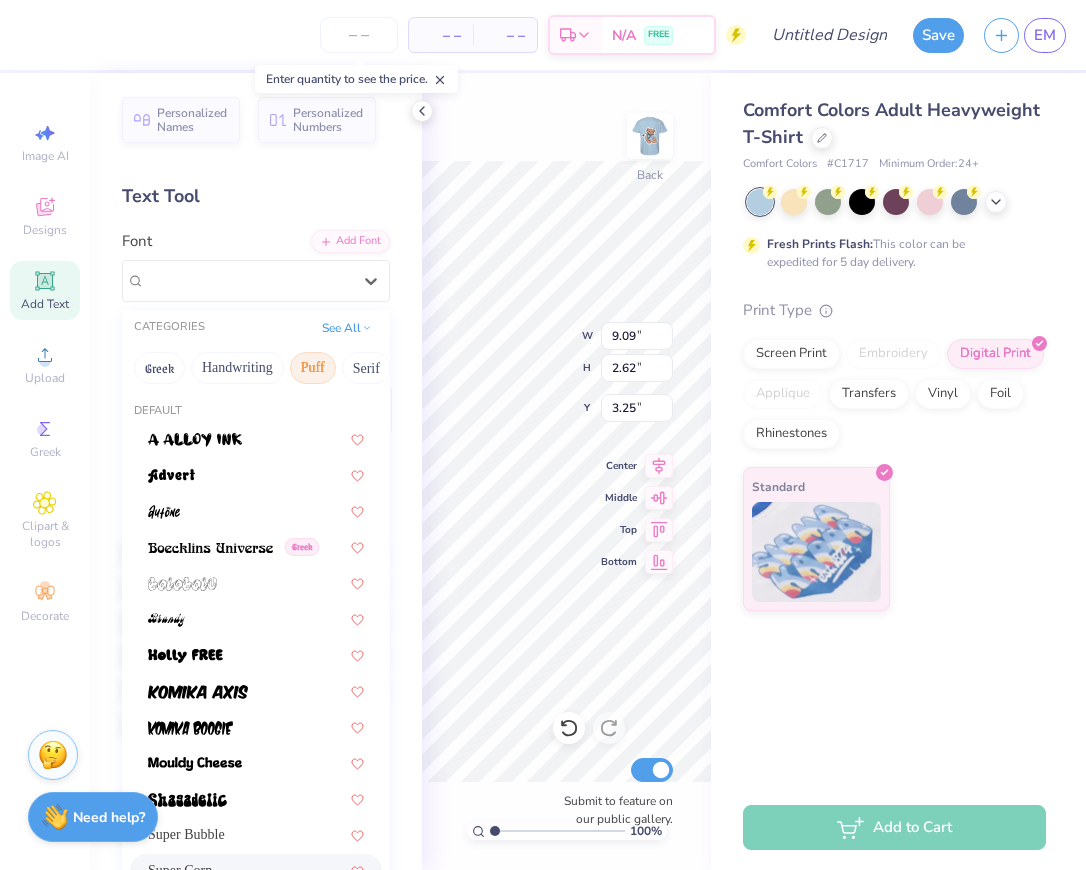 scroll, scrollTop: 0, scrollLeft: 0, axis: both 